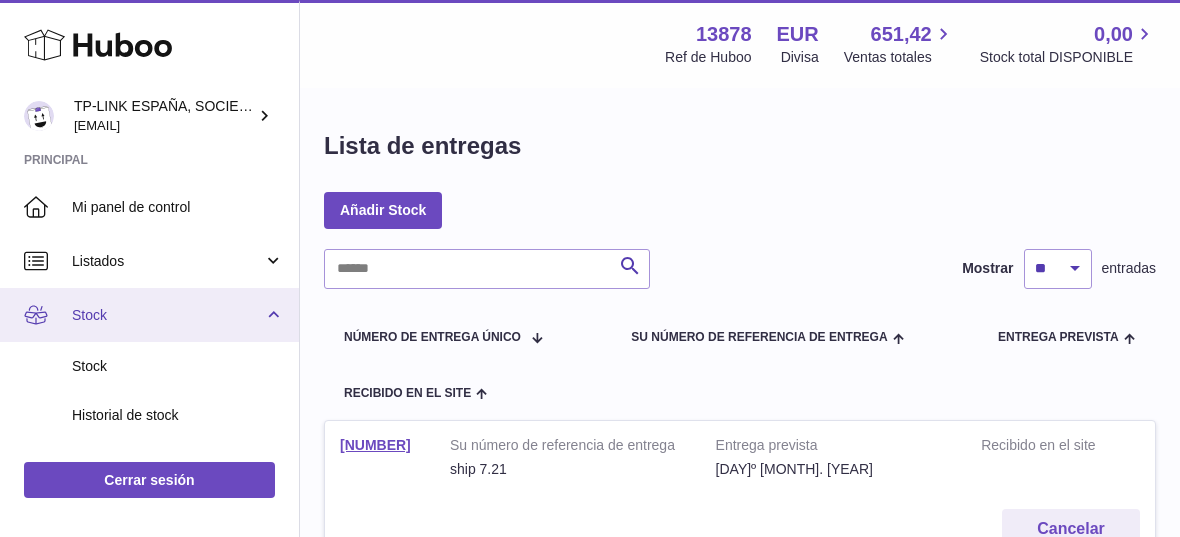 scroll, scrollTop: 0, scrollLeft: 0, axis: both 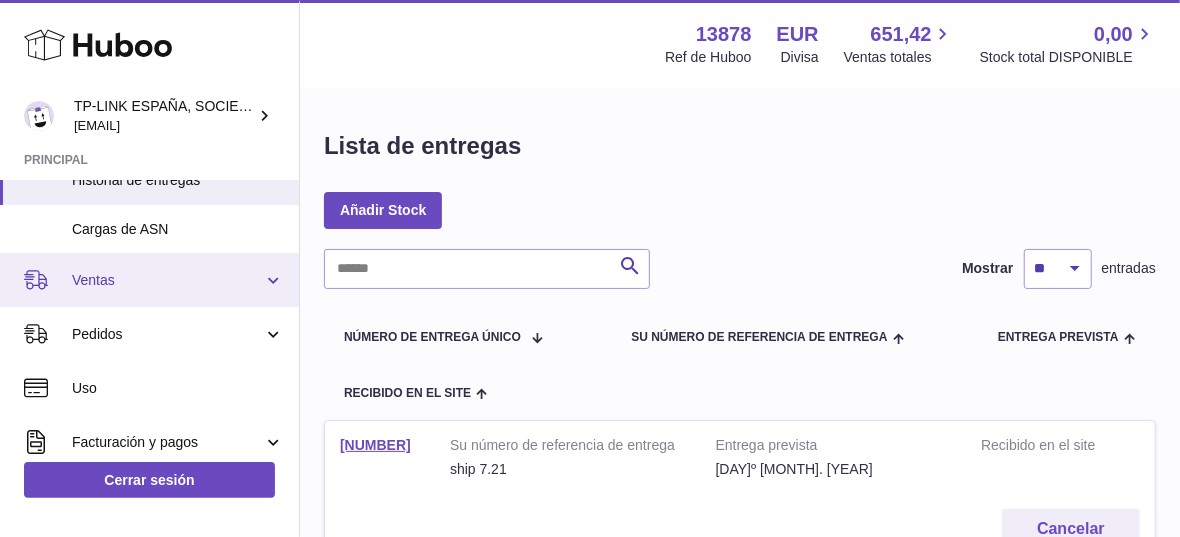 click on "Ventas" at bounding box center (149, 280) 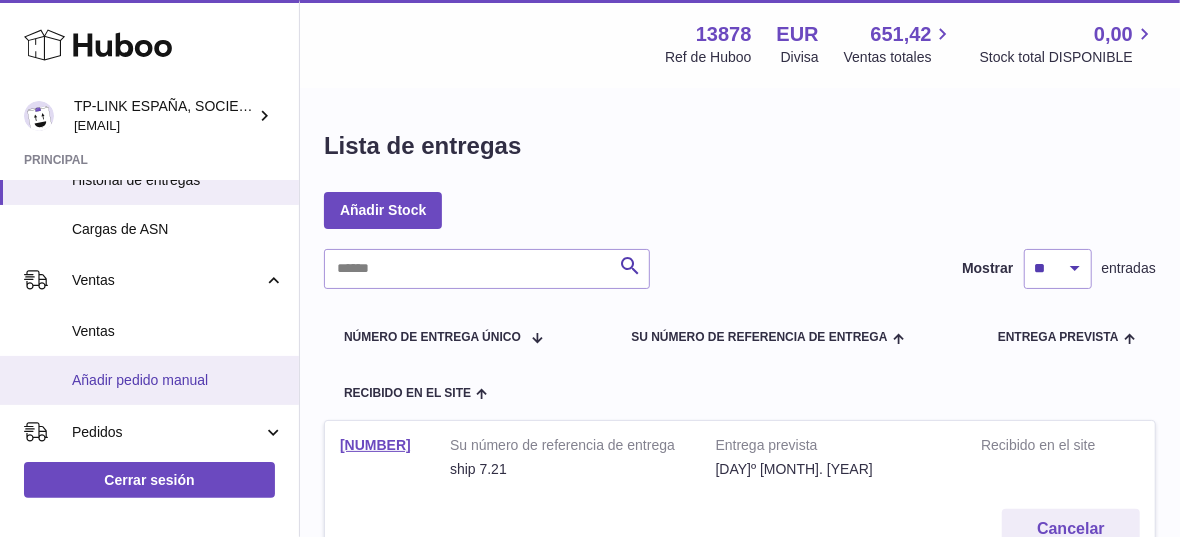 click on "Añadir pedido manual" at bounding box center [178, 380] 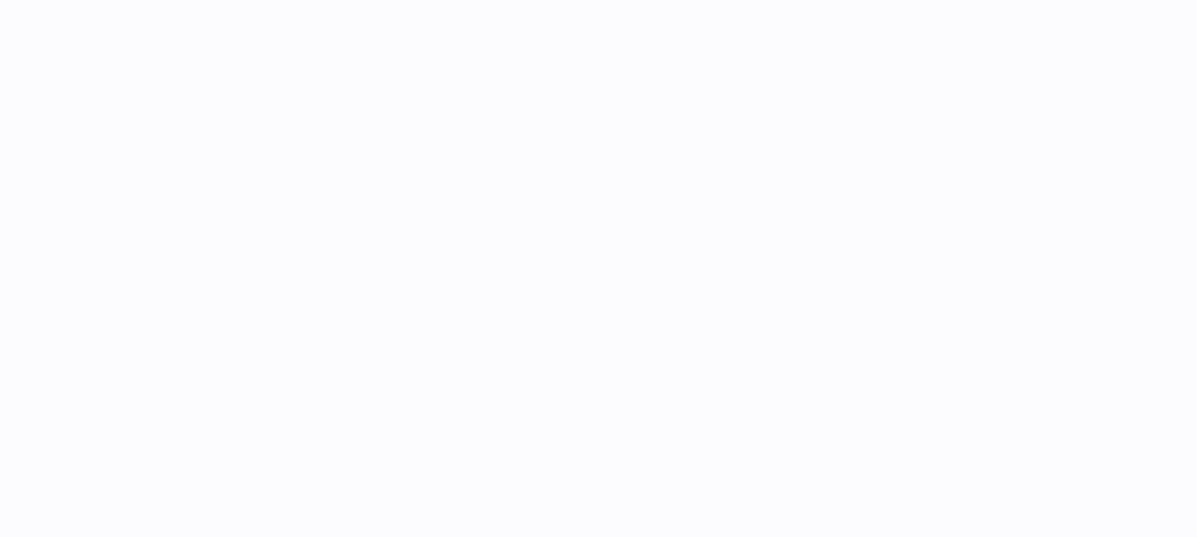 scroll, scrollTop: 0, scrollLeft: 0, axis: both 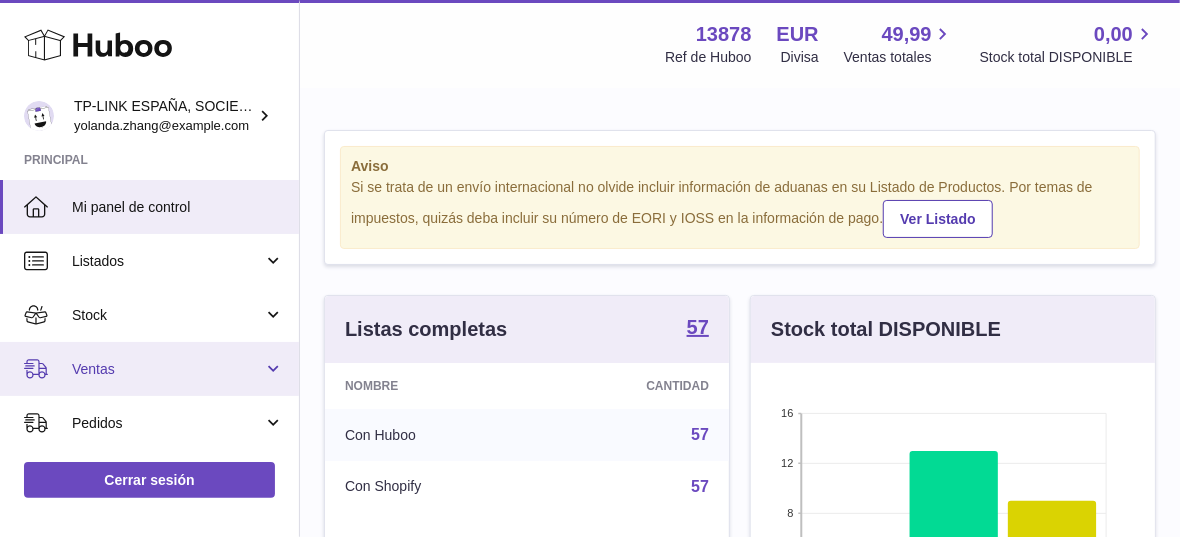 click on "Ventas" at bounding box center (149, 369) 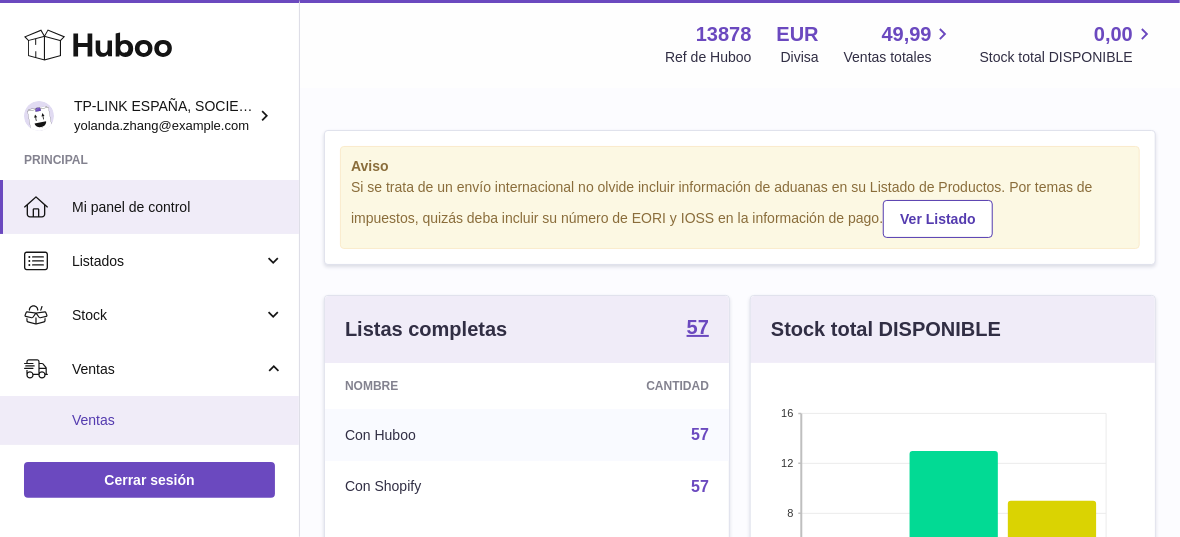 click on "Ventas" at bounding box center (178, 420) 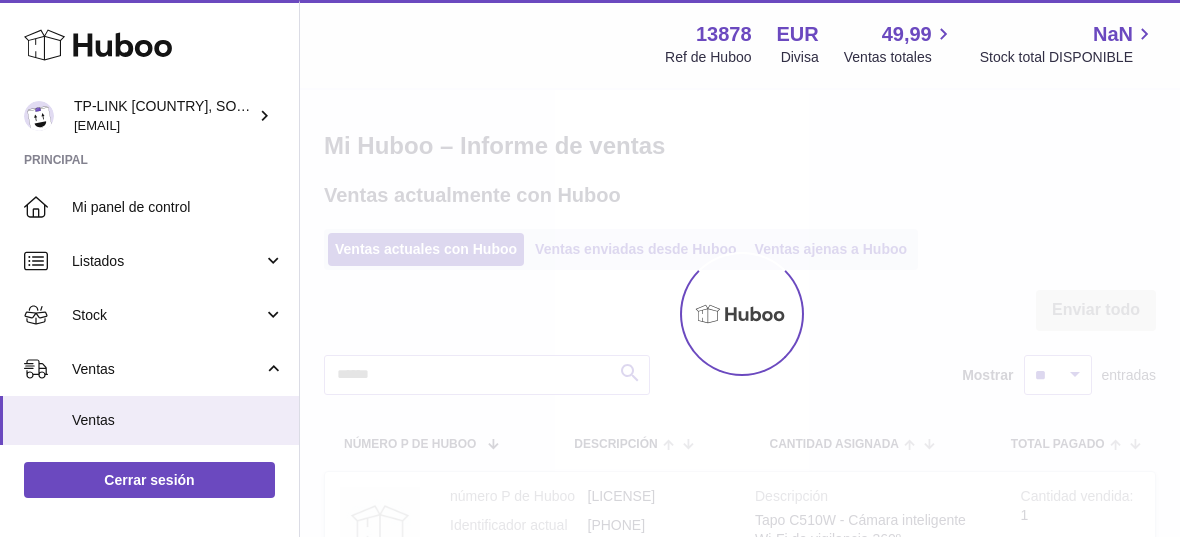 scroll, scrollTop: 0, scrollLeft: 0, axis: both 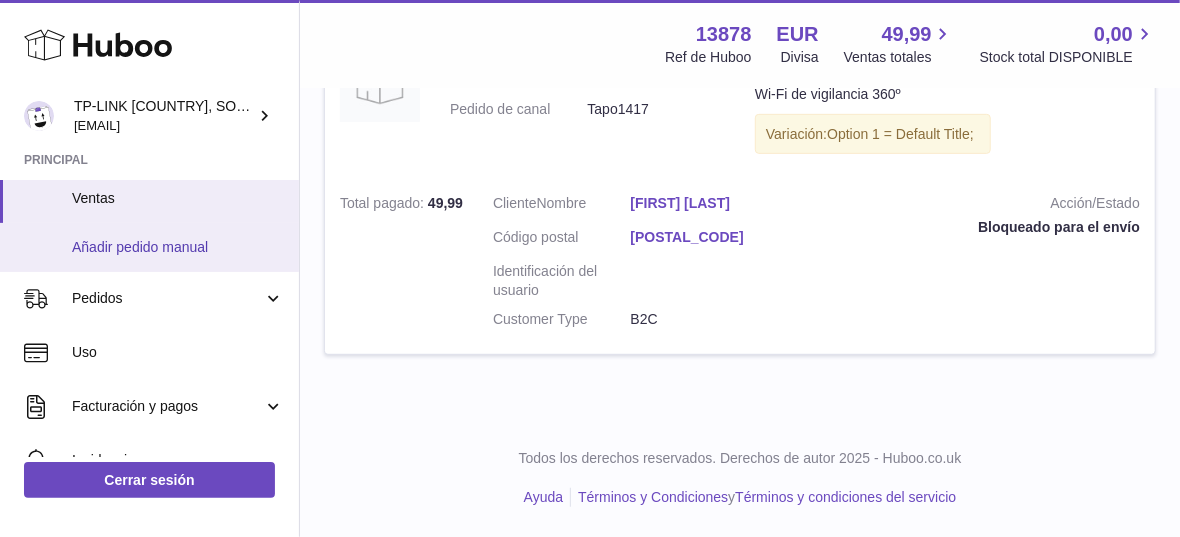 click on "Añadir pedido manual" at bounding box center [149, 247] 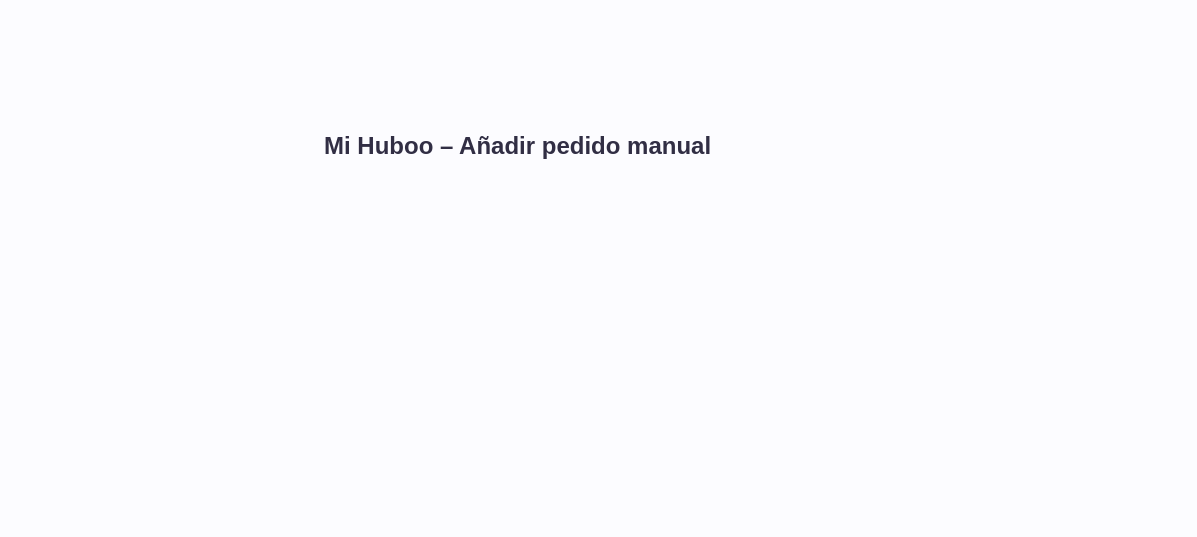 scroll, scrollTop: 0, scrollLeft: 0, axis: both 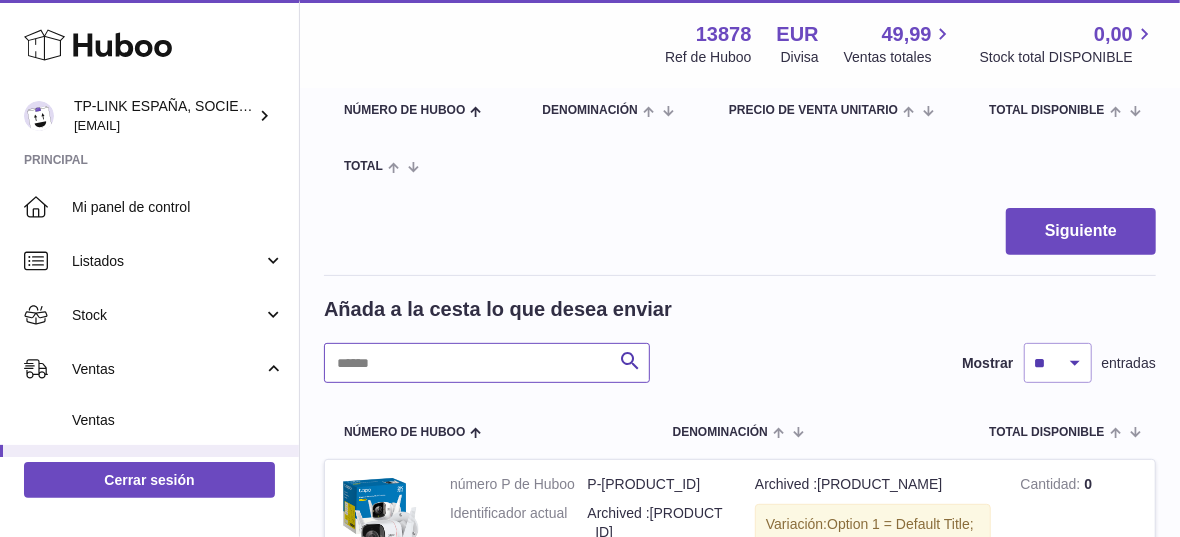 click at bounding box center [487, 363] 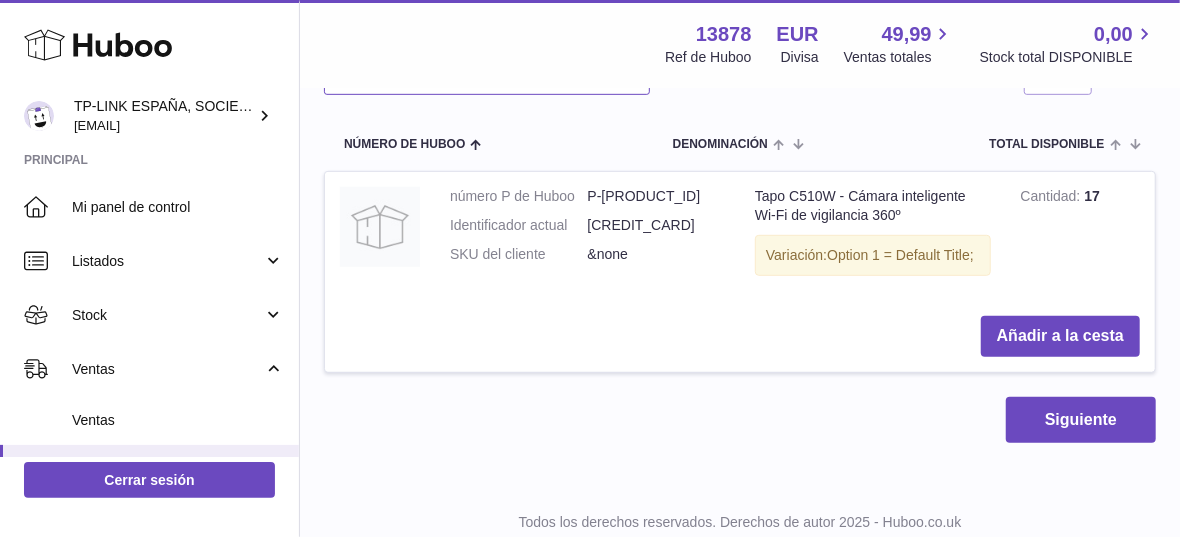 scroll, scrollTop: 555, scrollLeft: 0, axis: vertical 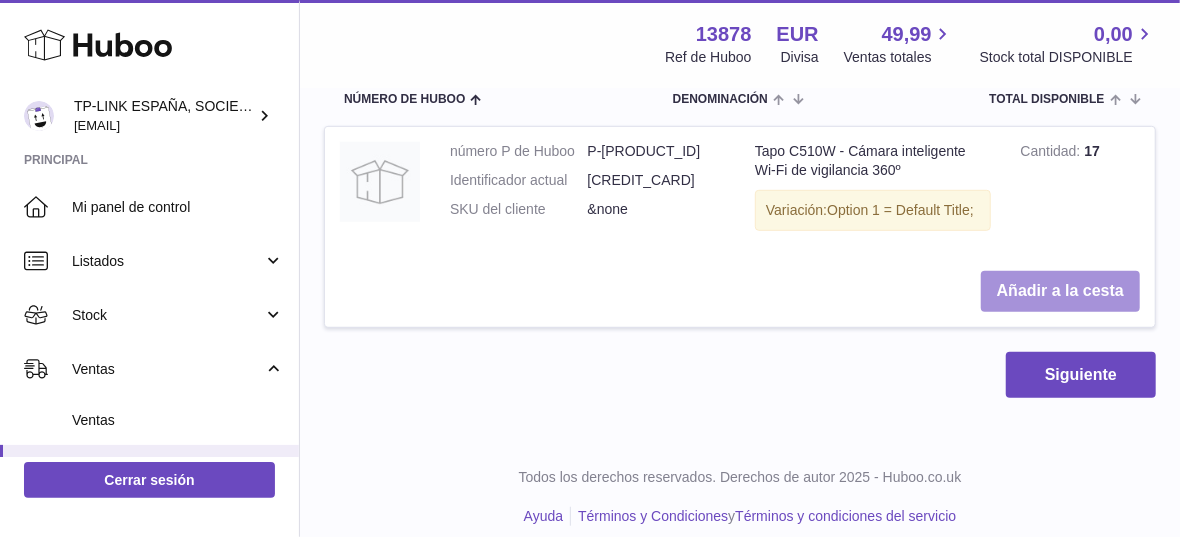 type on "****" 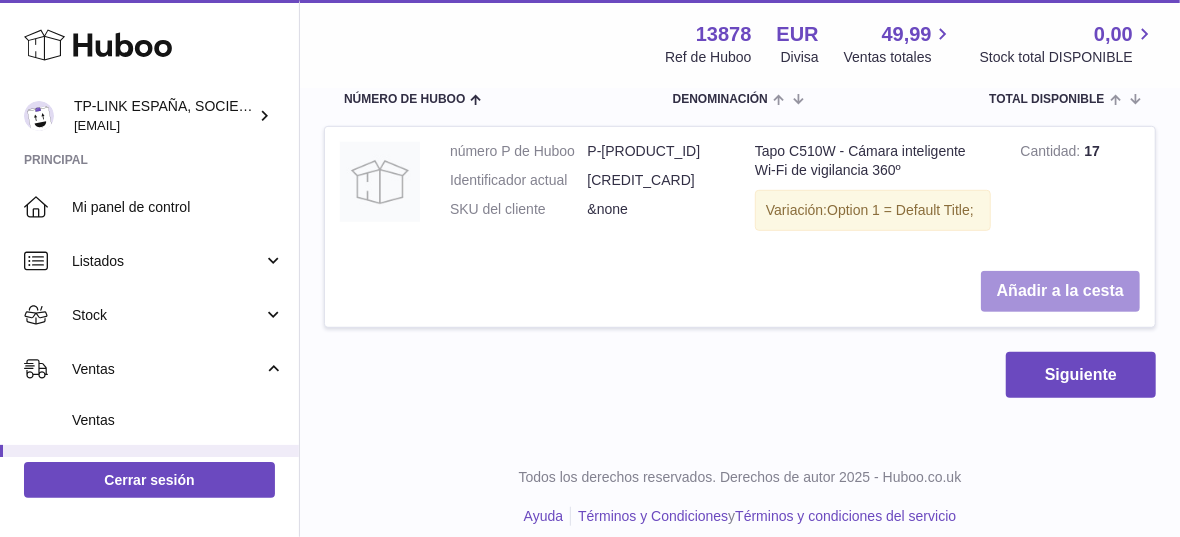 click on "Añadir a la cesta" at bounding box center (1060, 291) 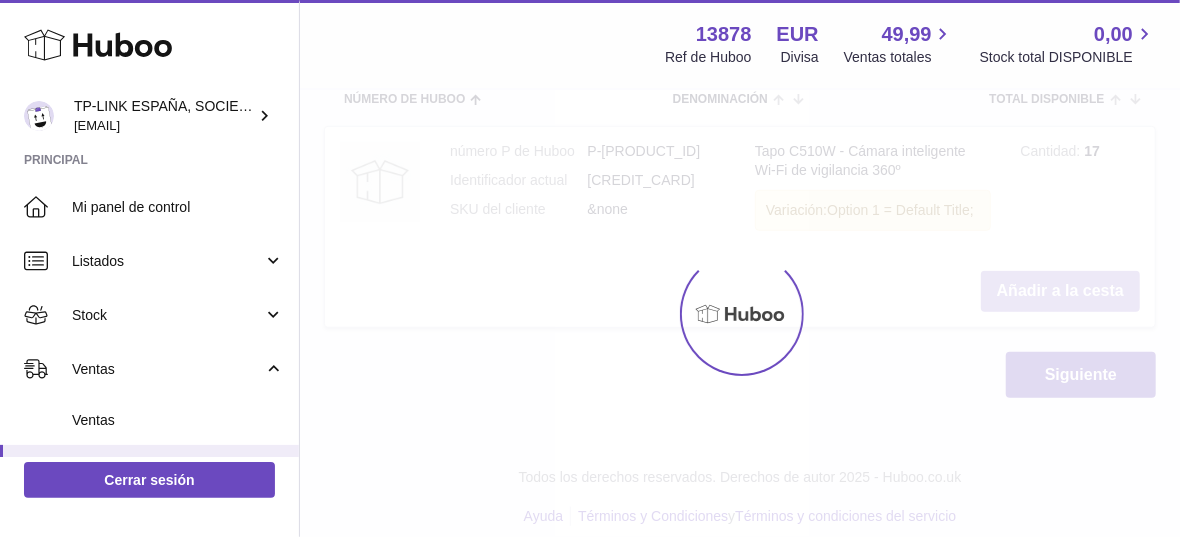scroll, scrollTop: 801, scrollLeft: 0, axis: vertical 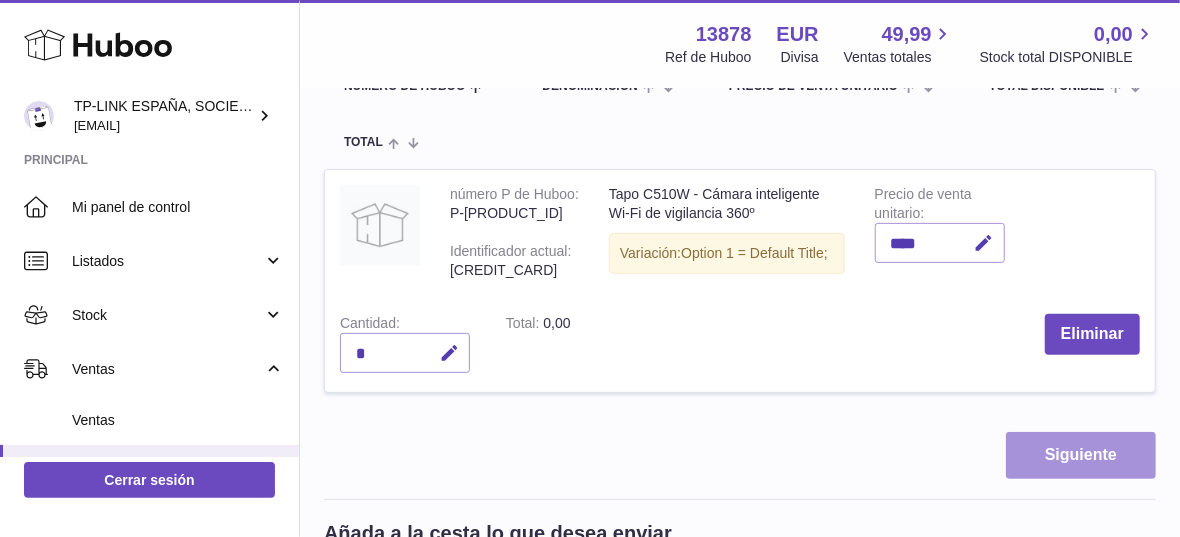 click on "Siguiente" at bounding box center (1081, 455) 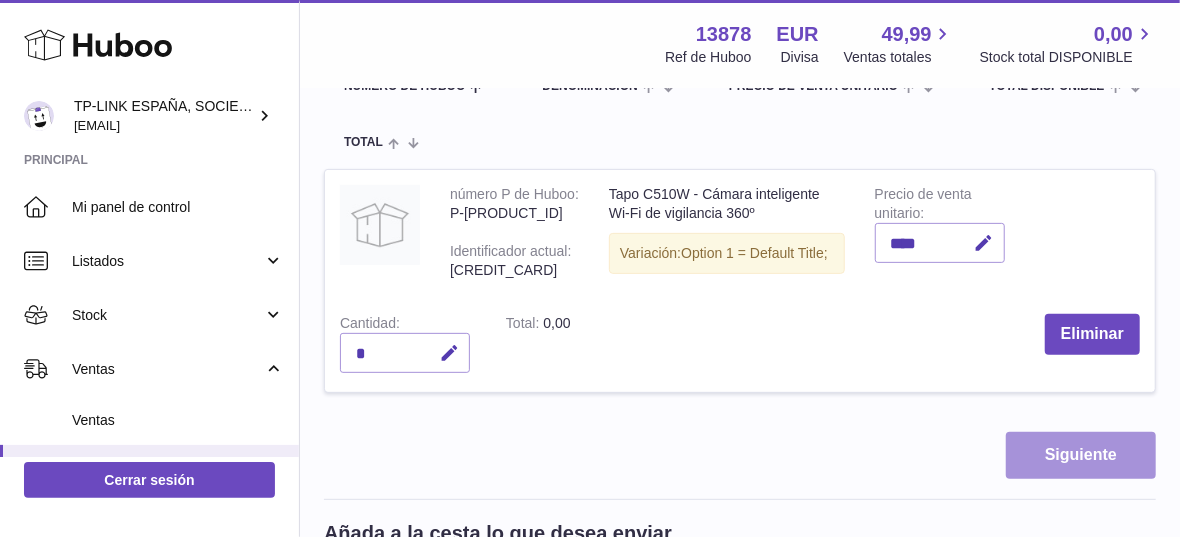 scroll, scrollTop: 0, scrollLeft: 0, axis: both 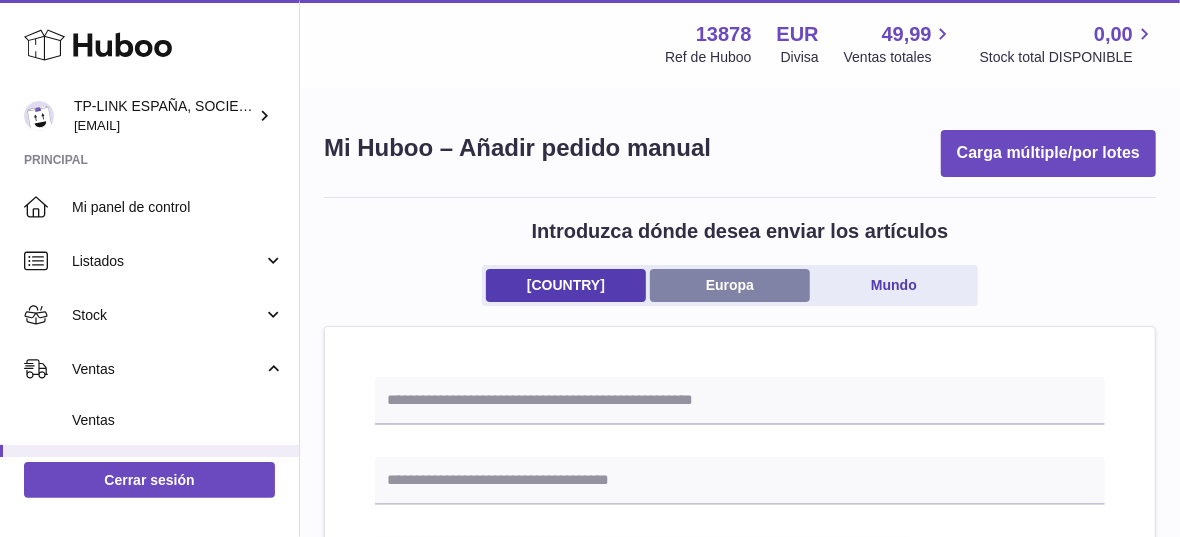 click on "Europa" at bounding box center [730, 285] 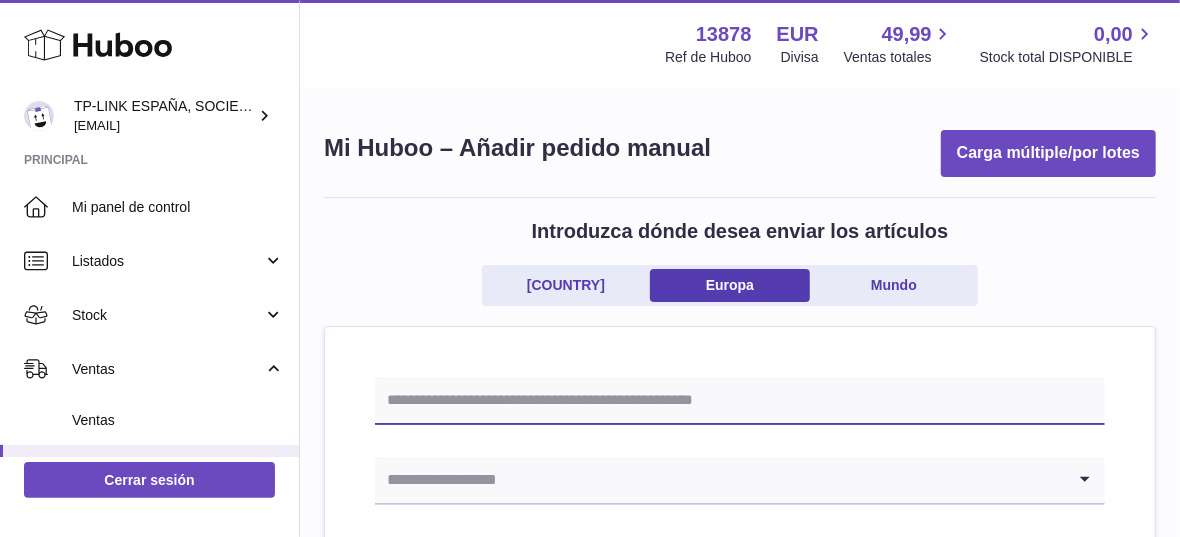 click at bounding box center [740, 401] 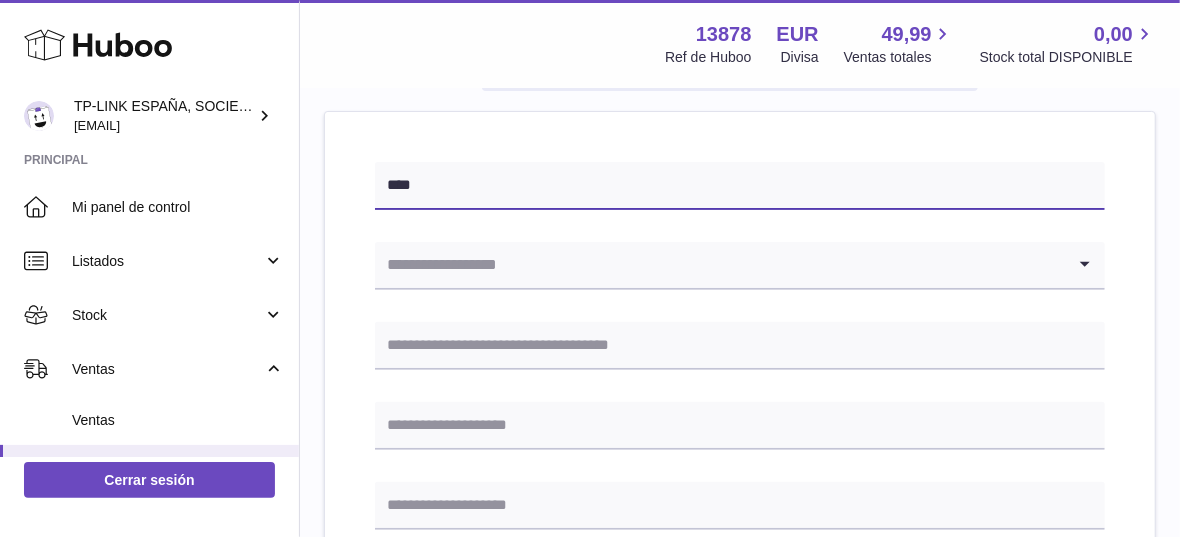 scroll, scrollTop: 222, scrollLeft: 0, axis: vertical 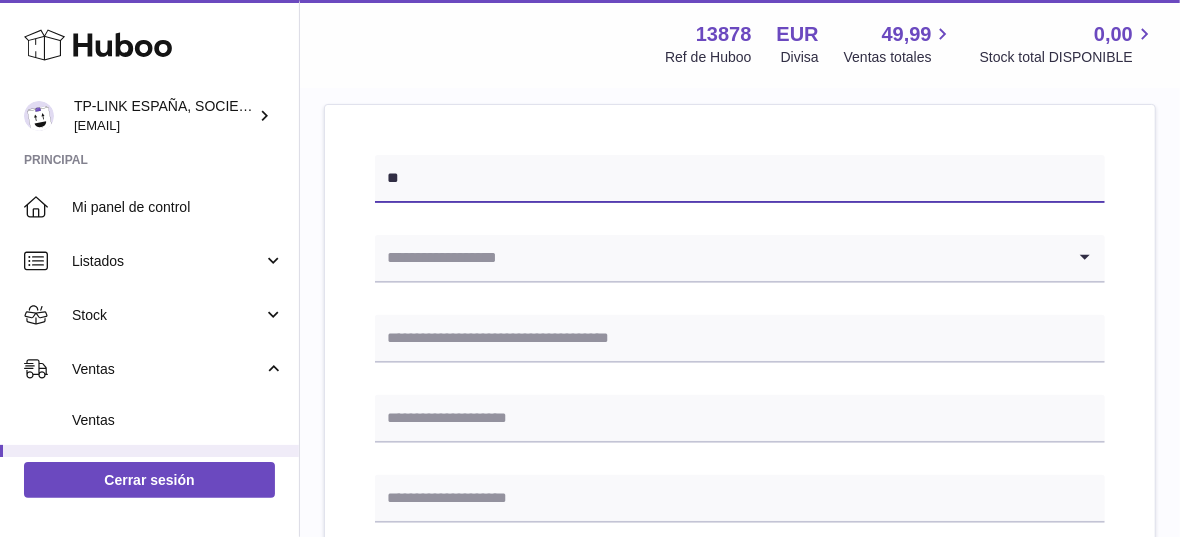 type on "*" 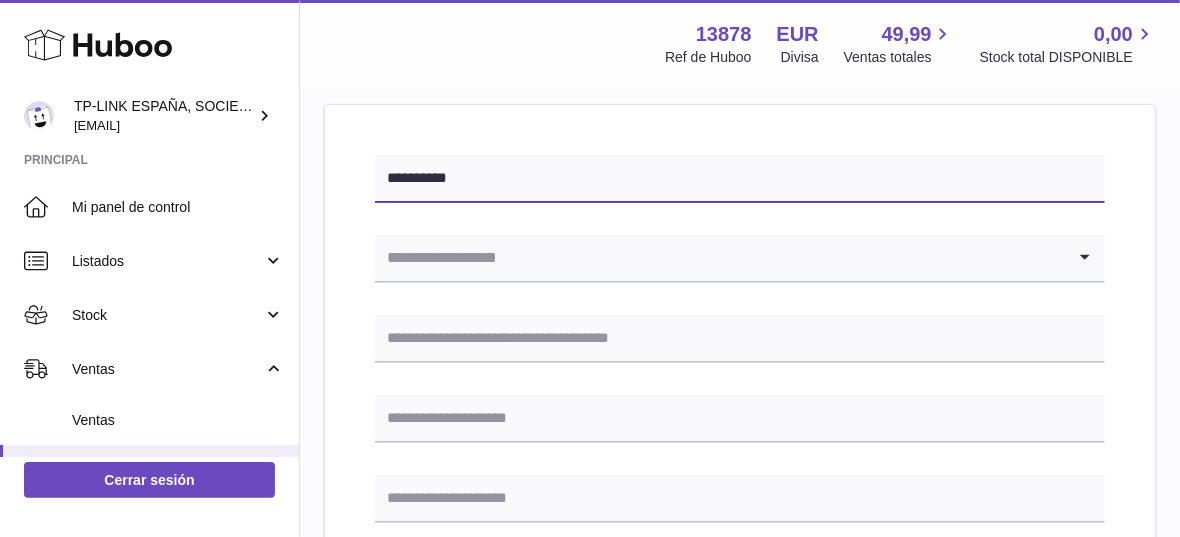 type on "**********" 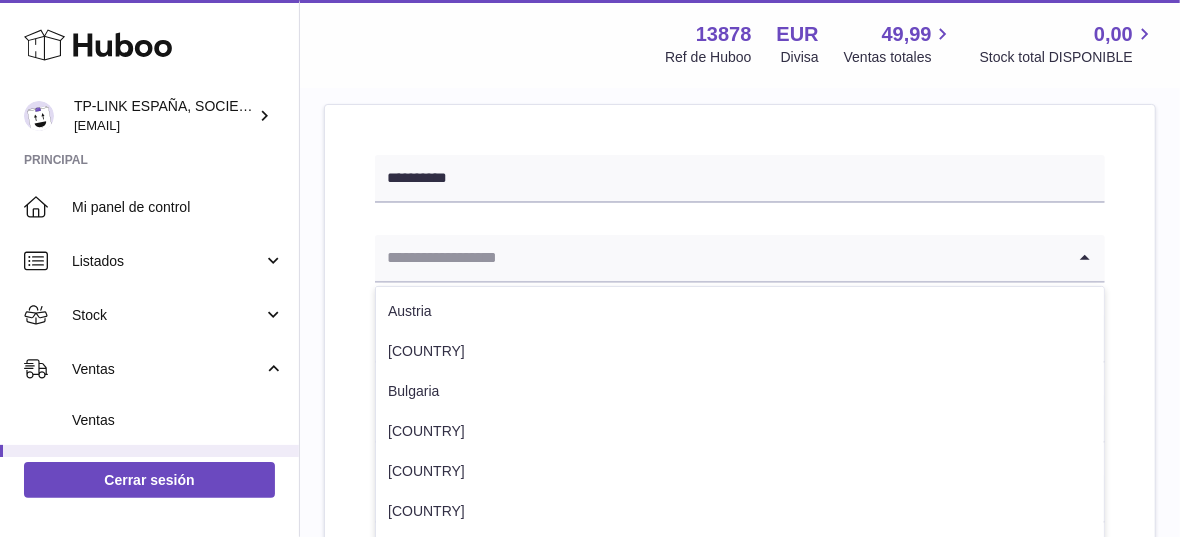 click at bounding box center [720, 258] 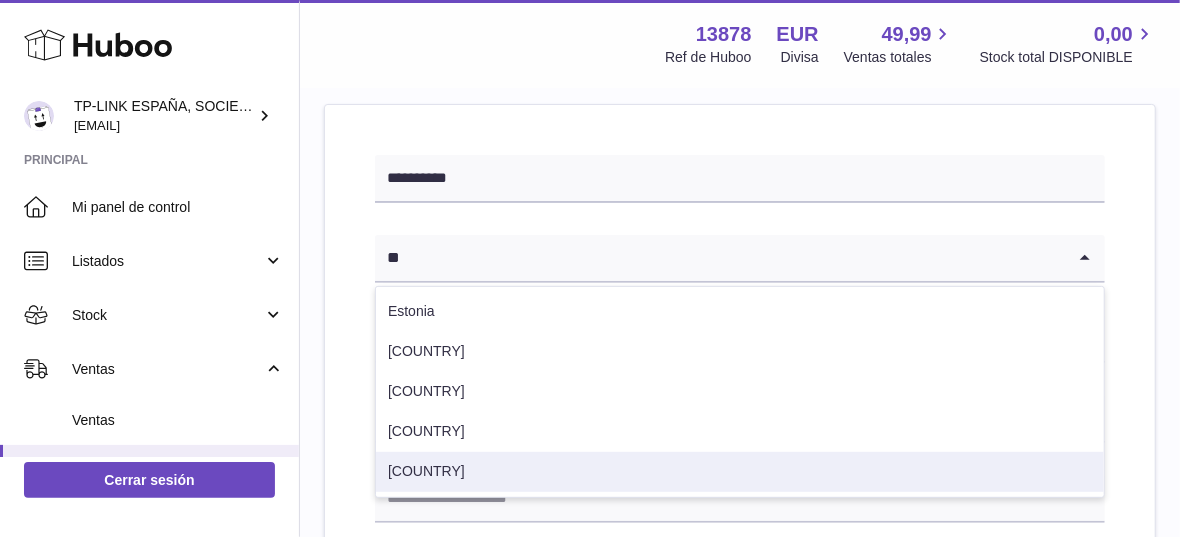 click on "[COUNTRY]" at bounding box center [740, 472] 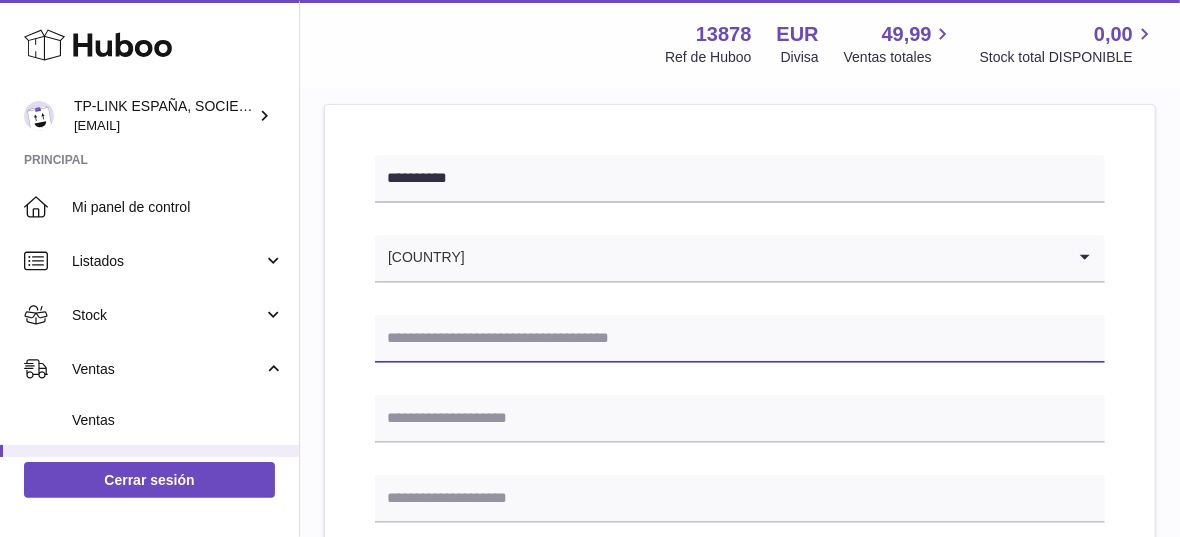 click at bounding box center [740, 339] 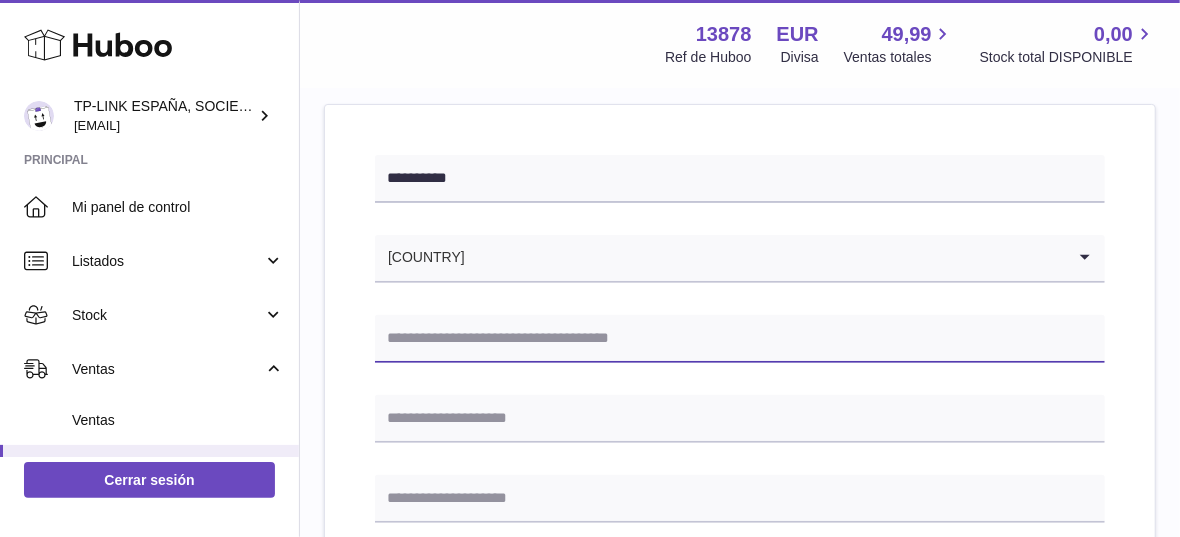paste on "**********" 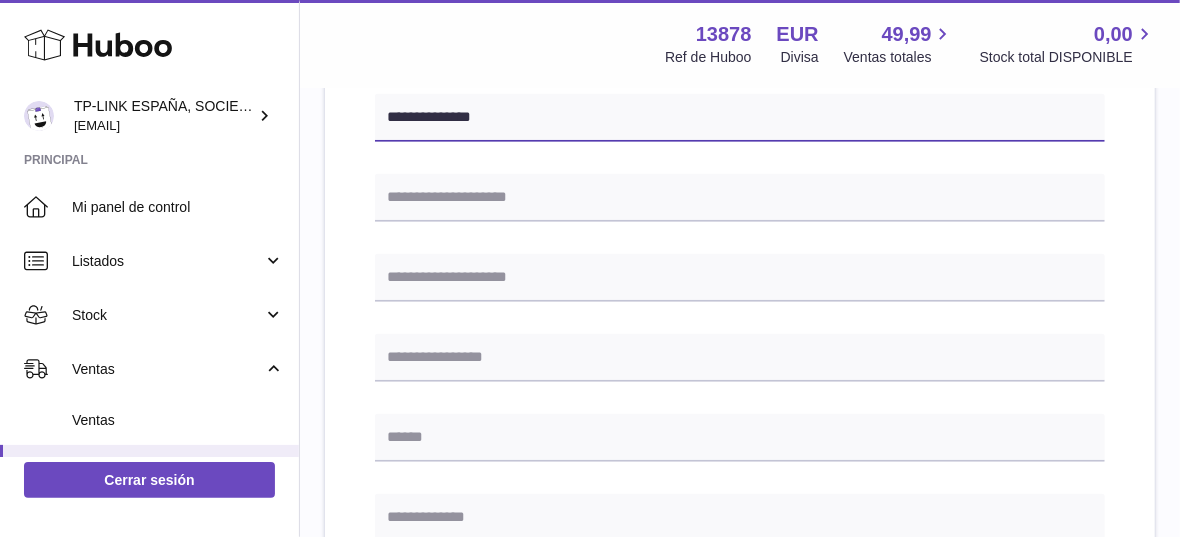 scroll, scrollTop: 444, scrollLeft: 0, axis: vertical 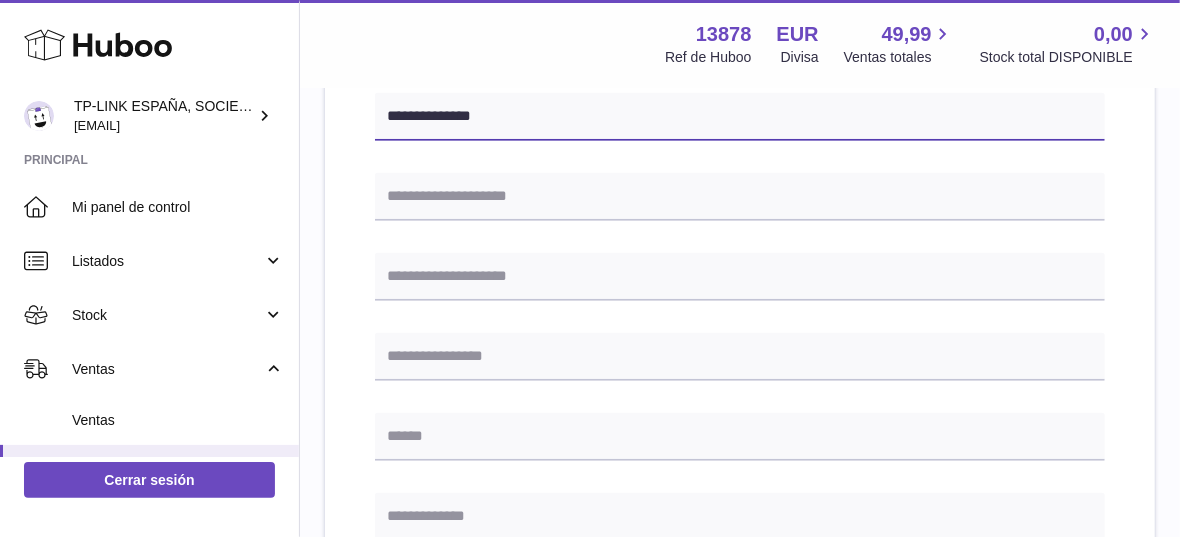 type on "**********" 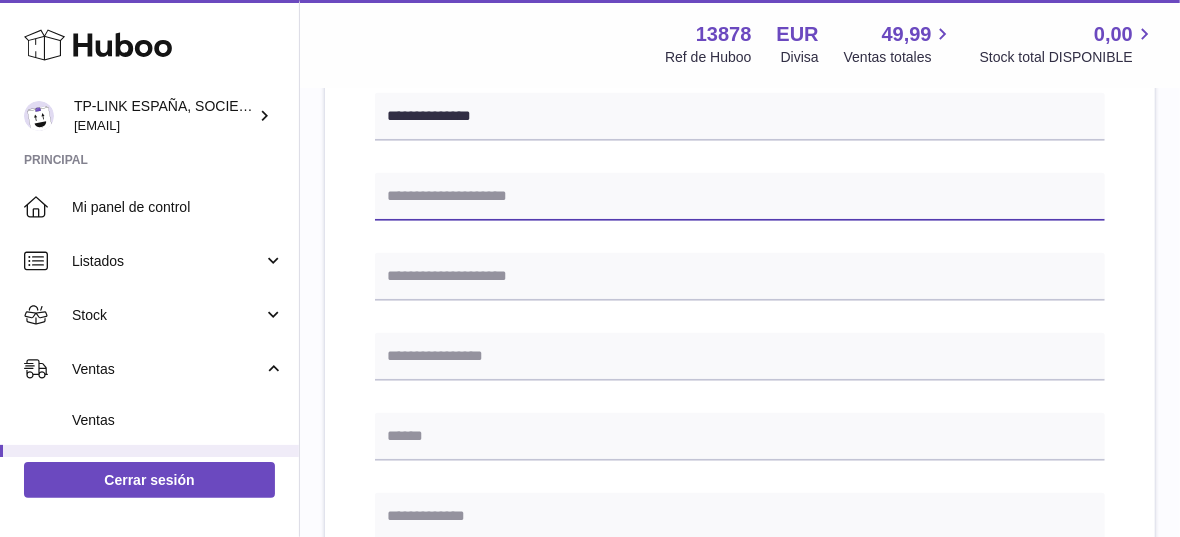 drag, startPoint x: 565, startPoint y: 190, endPoint x: 724, endPoint y: 108, distance: 178.89941 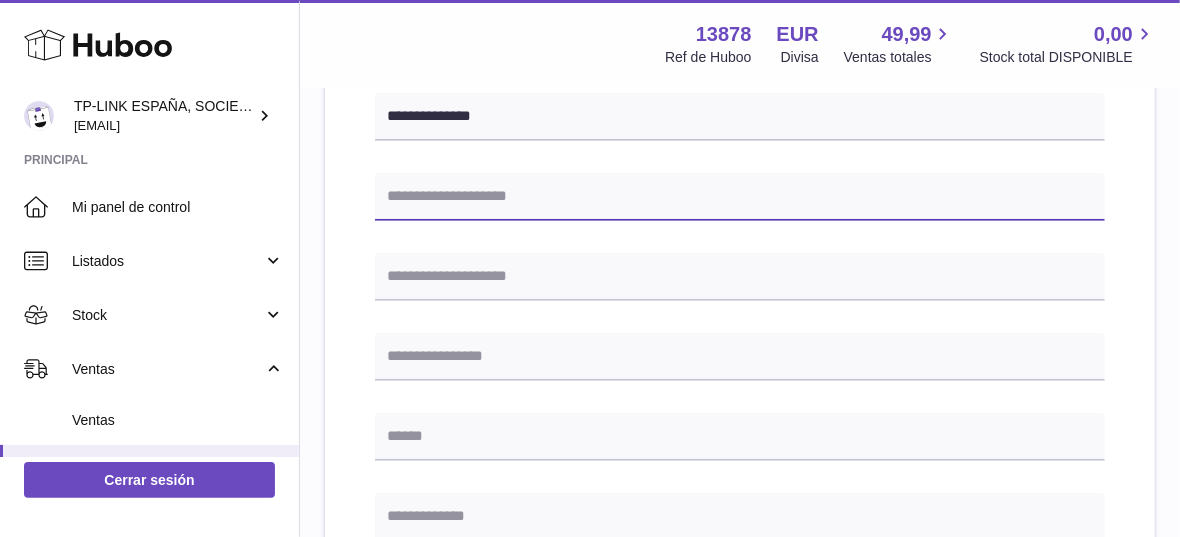click at bounding box center (740, 197) 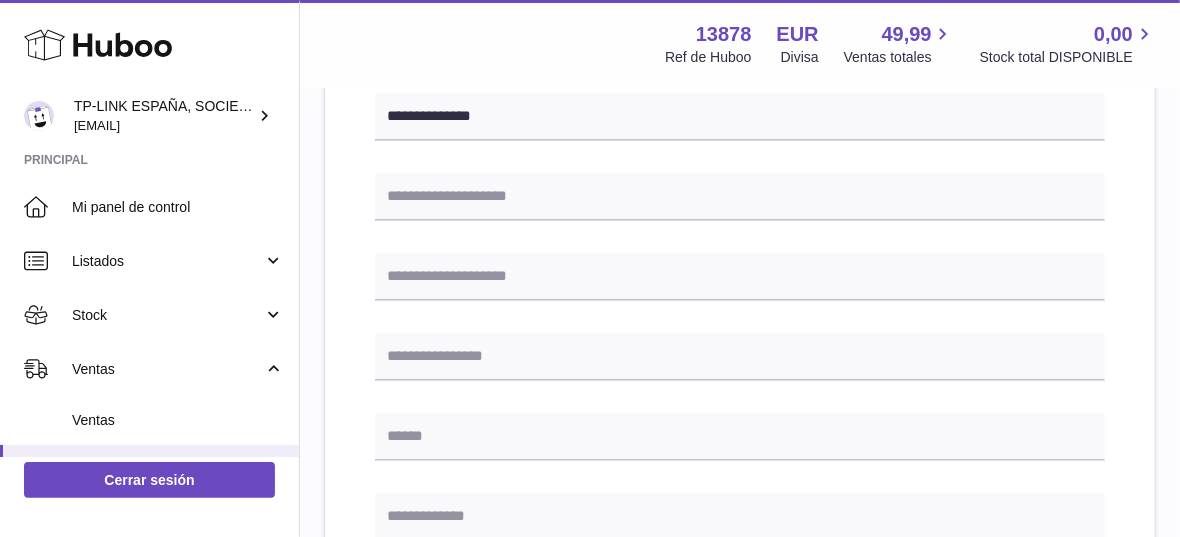 click on "**********" at bounding box center (740, 511) 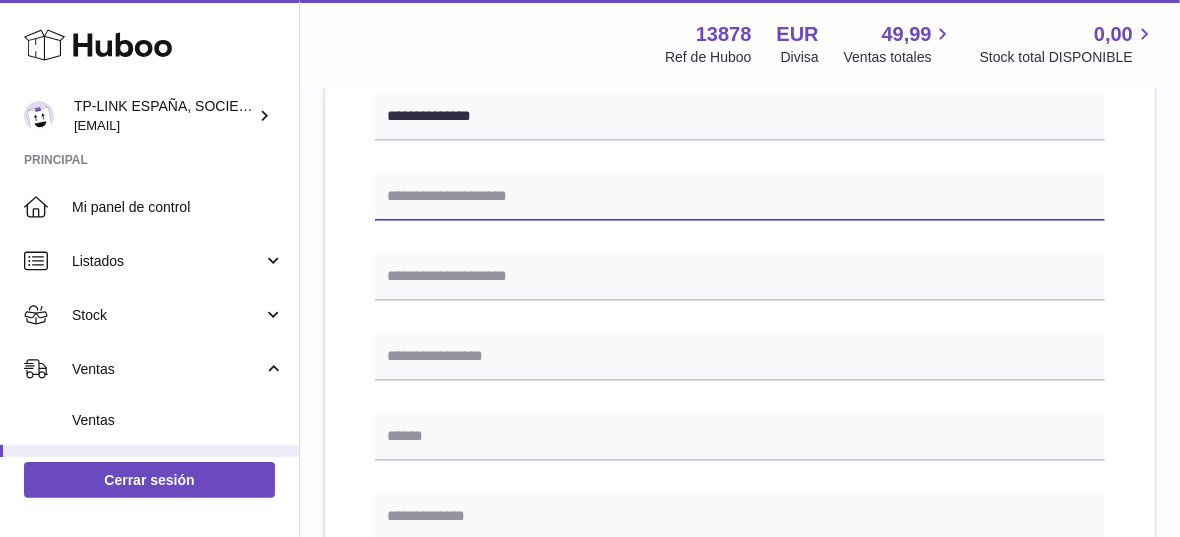 click at bounding box center [740, 197] 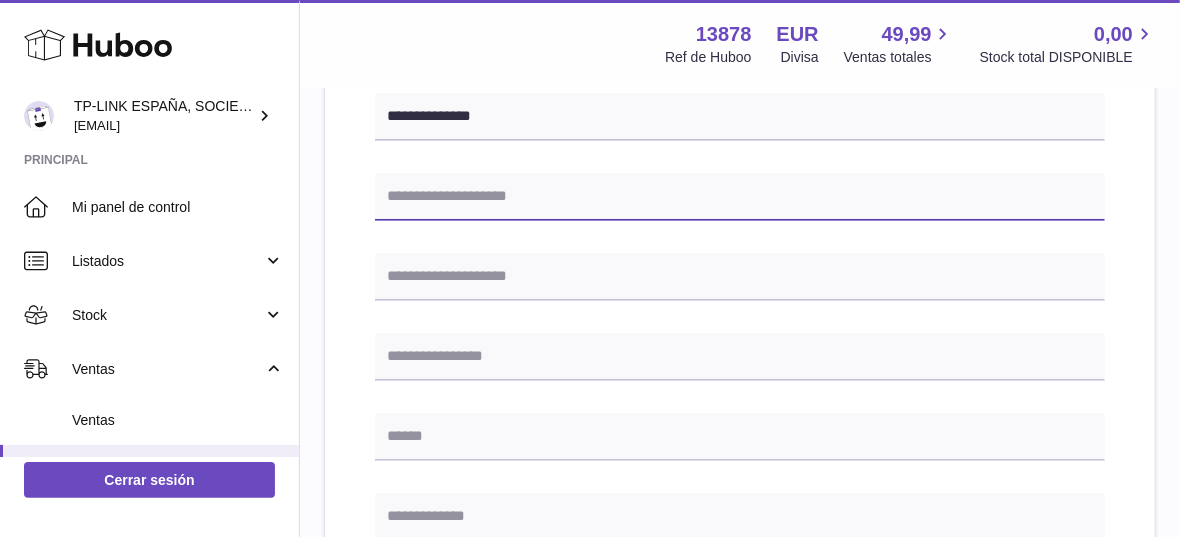 paste on "**********" 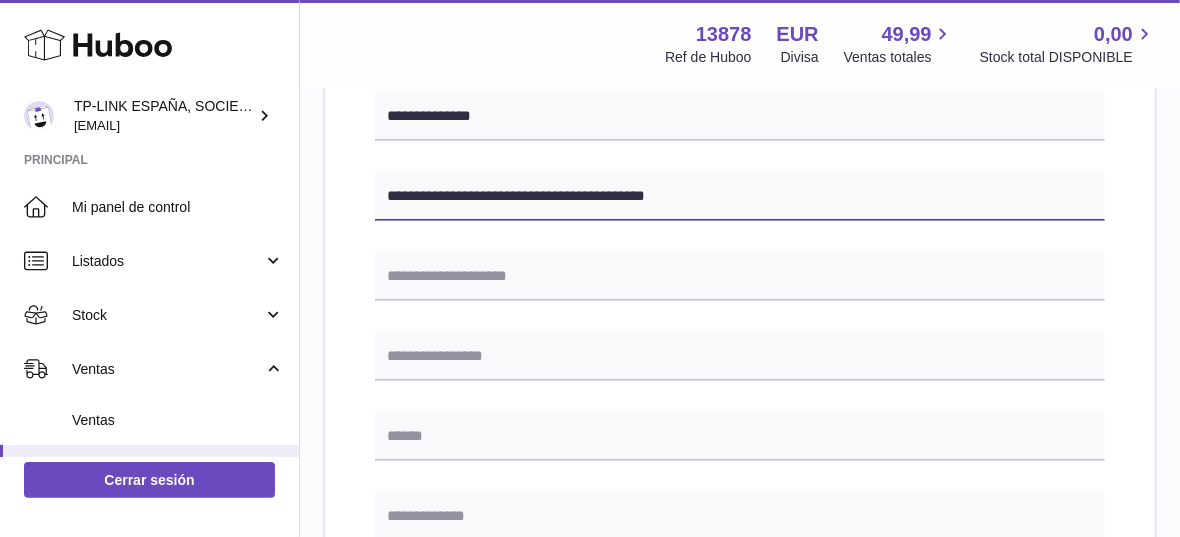 type on "**********" 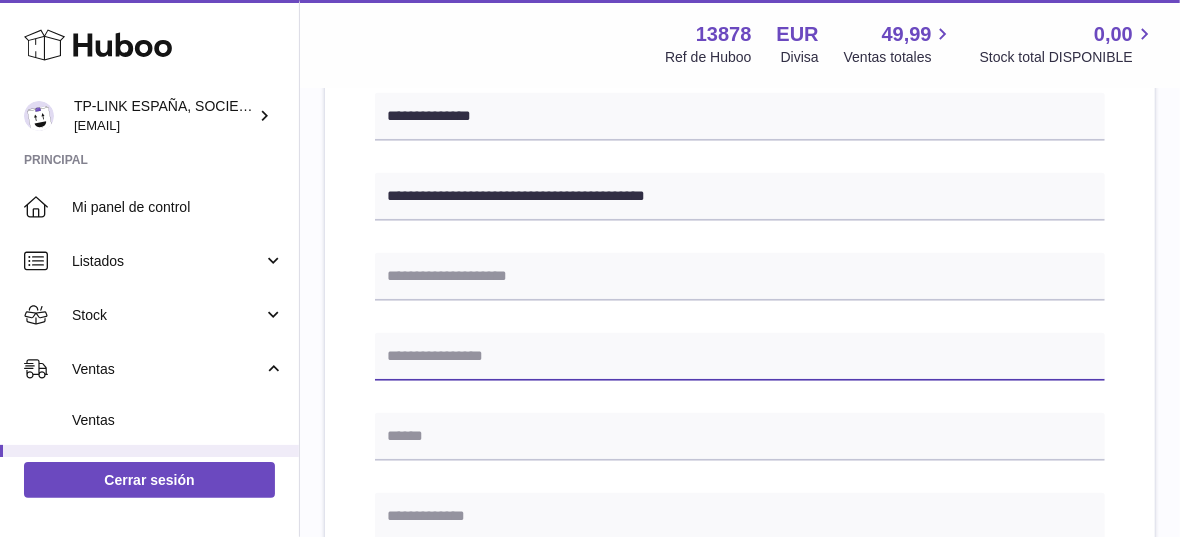 click at bounding box center [740, 357] 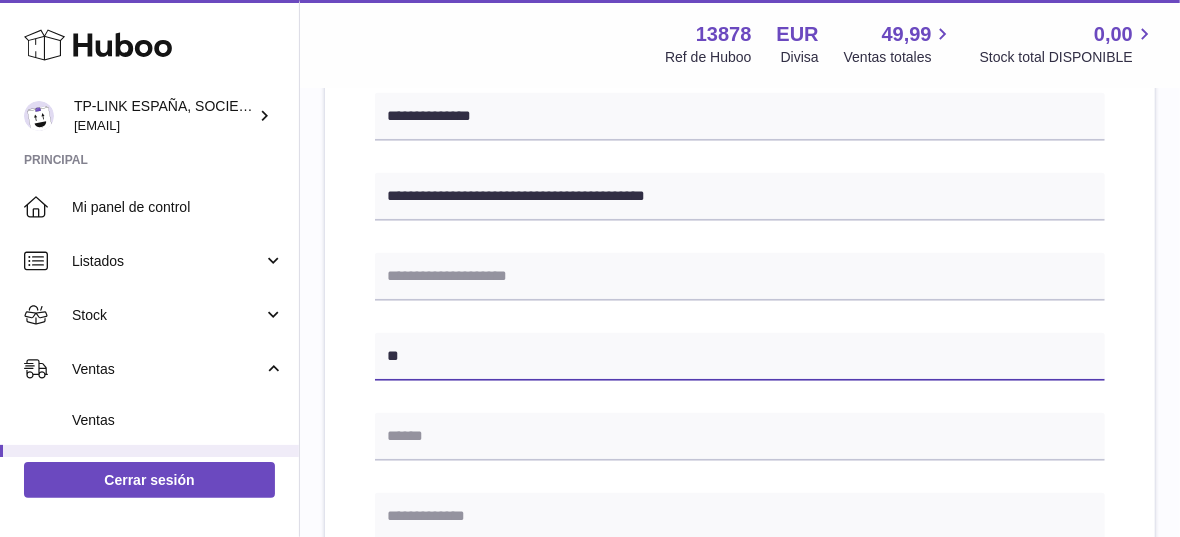 type on "**" 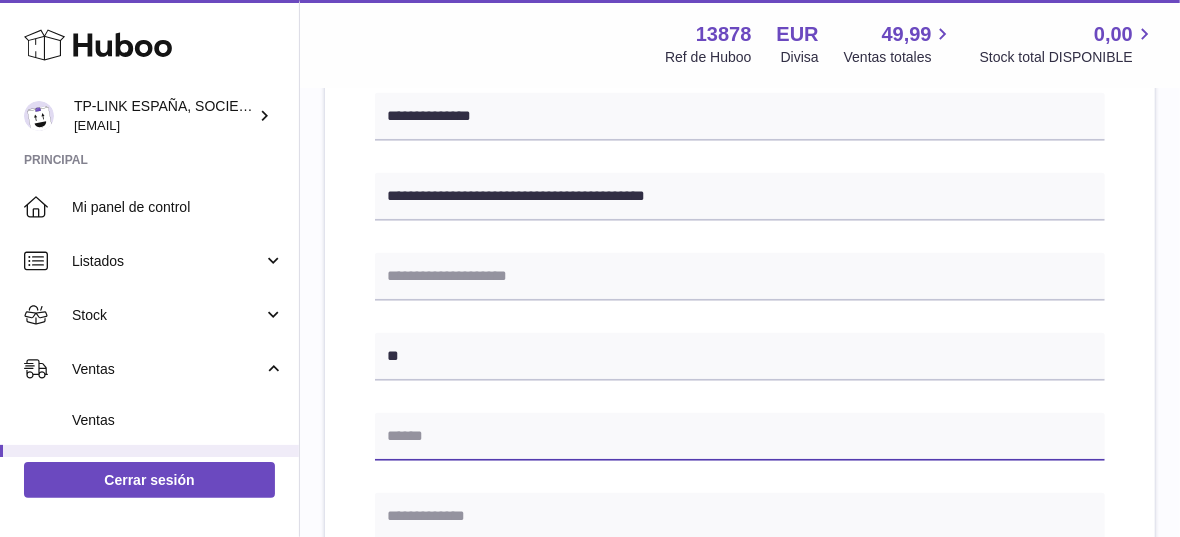 click at bounding box center [740, 437] 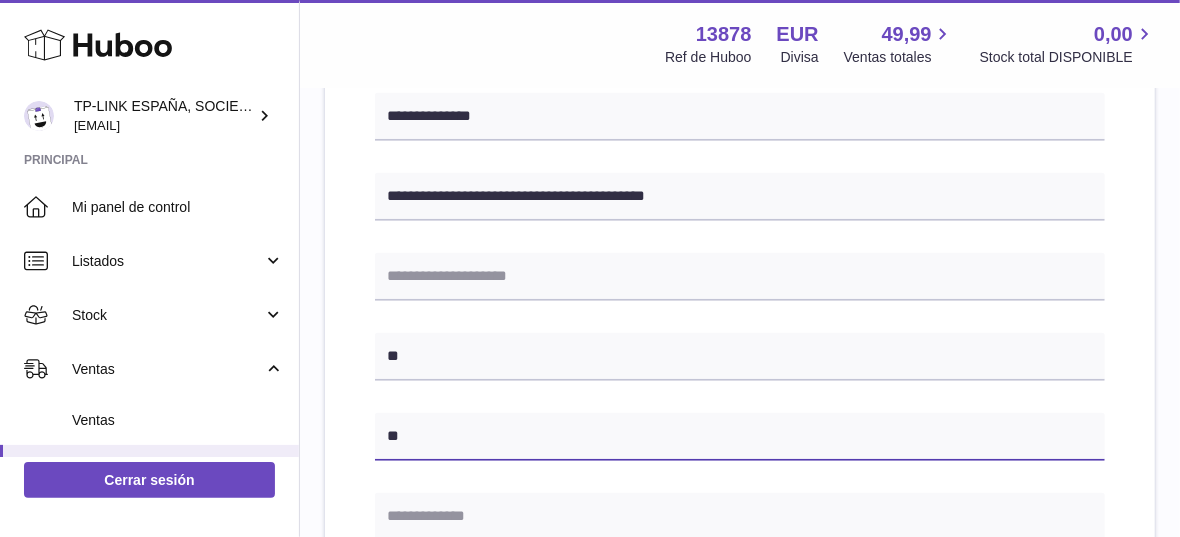 type on "**" 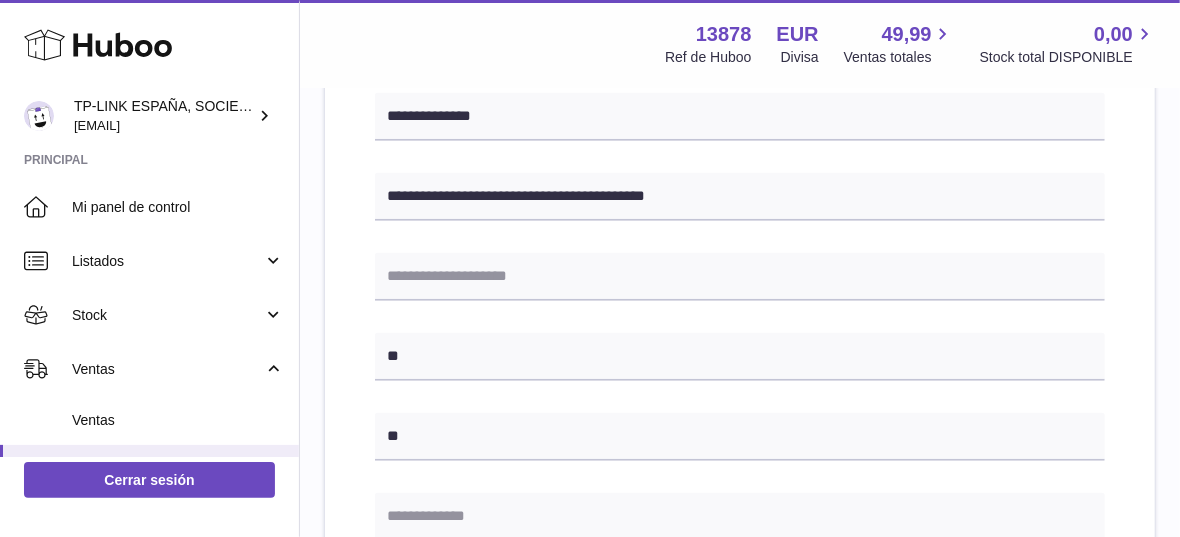 drag, startPoint x: 438, startPoint y: 510, endPoint x: 466, endPoint y: 498, distance: 30.463093 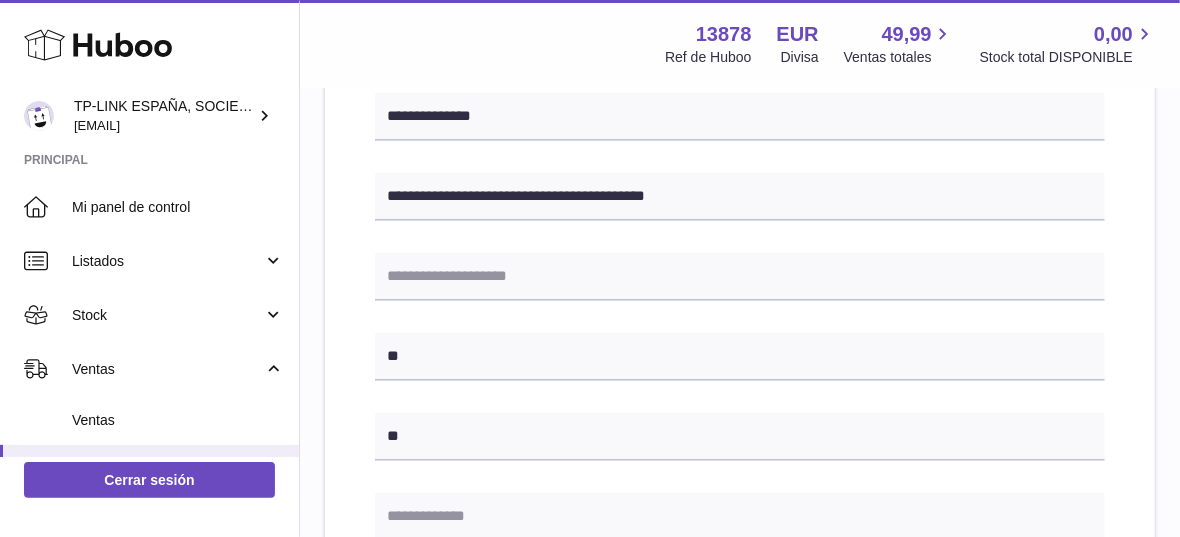 click at bounding box center (740, 517) 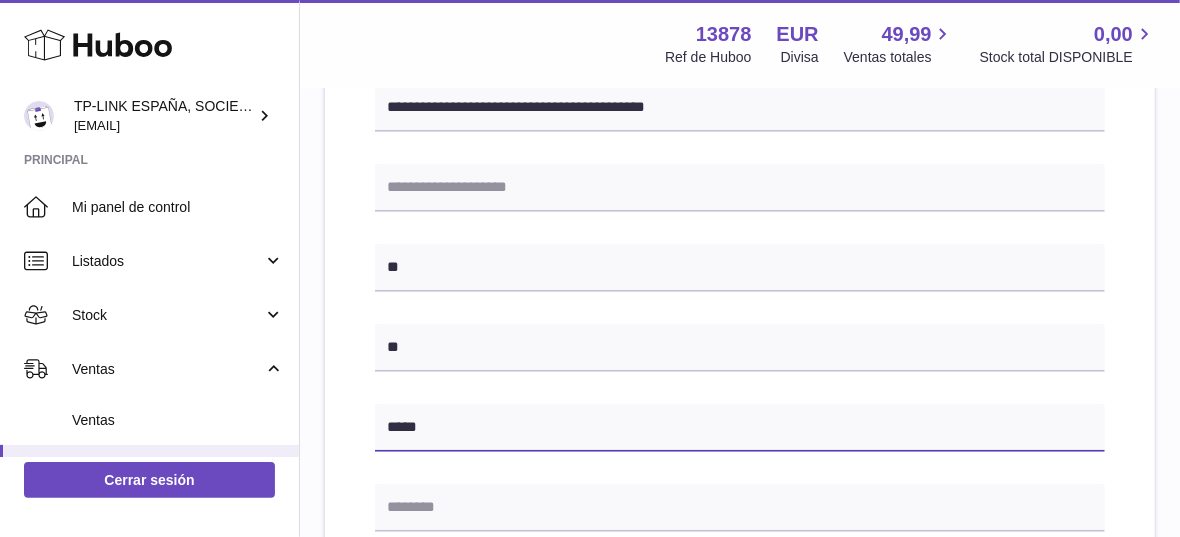 scroll, scrollTop: 777, scrollLeft: 0, axis: vertical 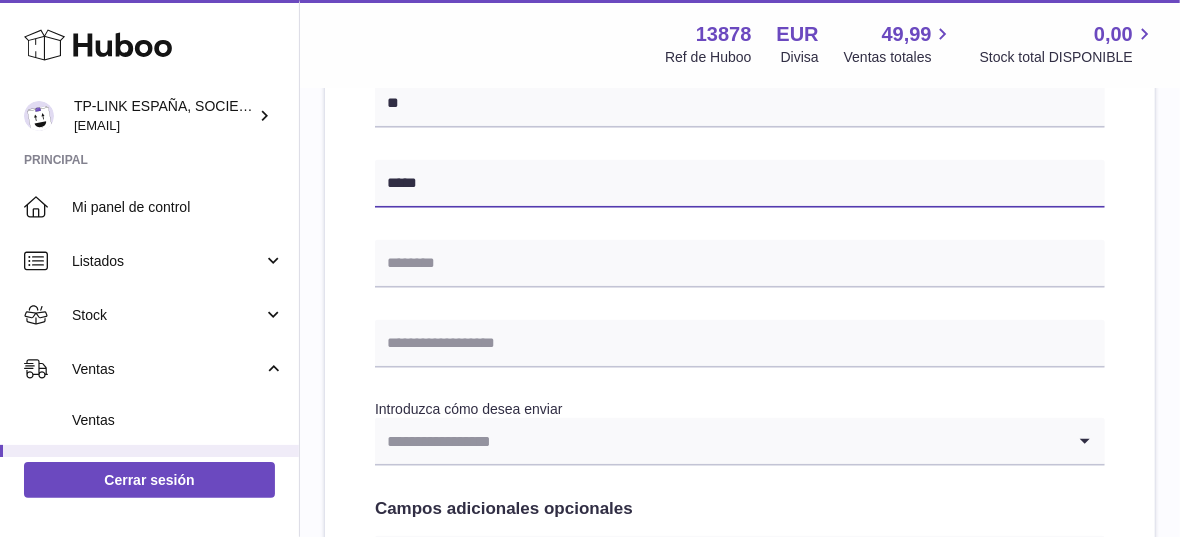 type on "*****" 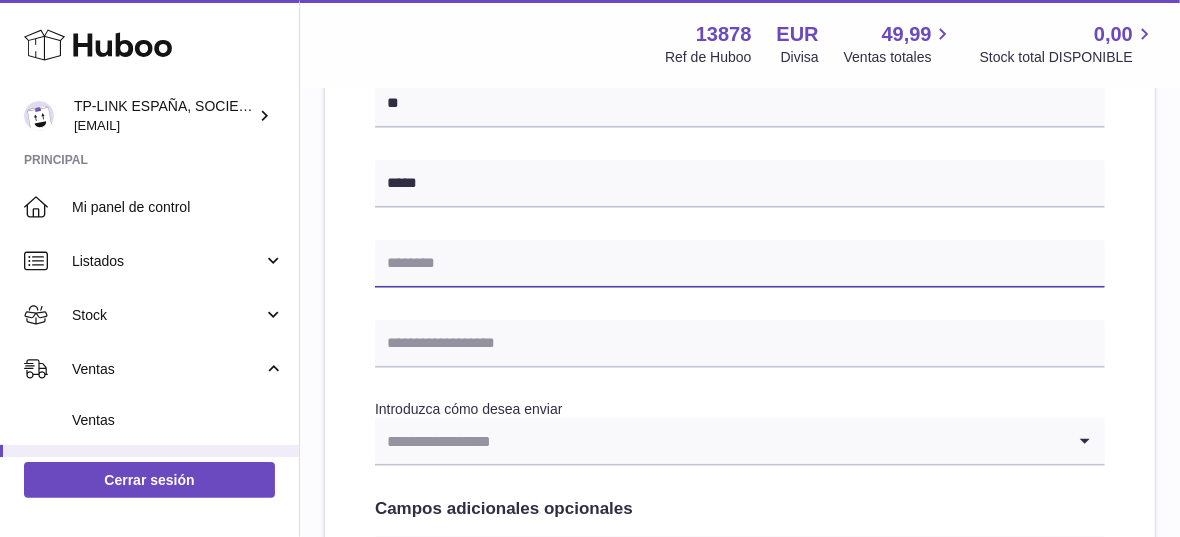 click at bounding box center (740, 264) 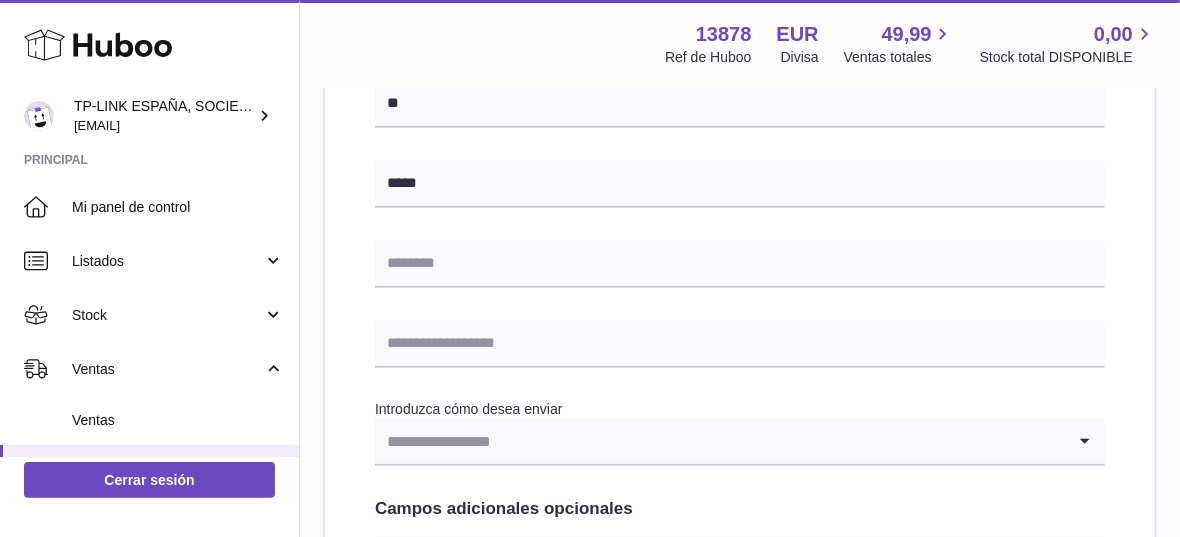 click on "**********" at bounding box center (740, 178) 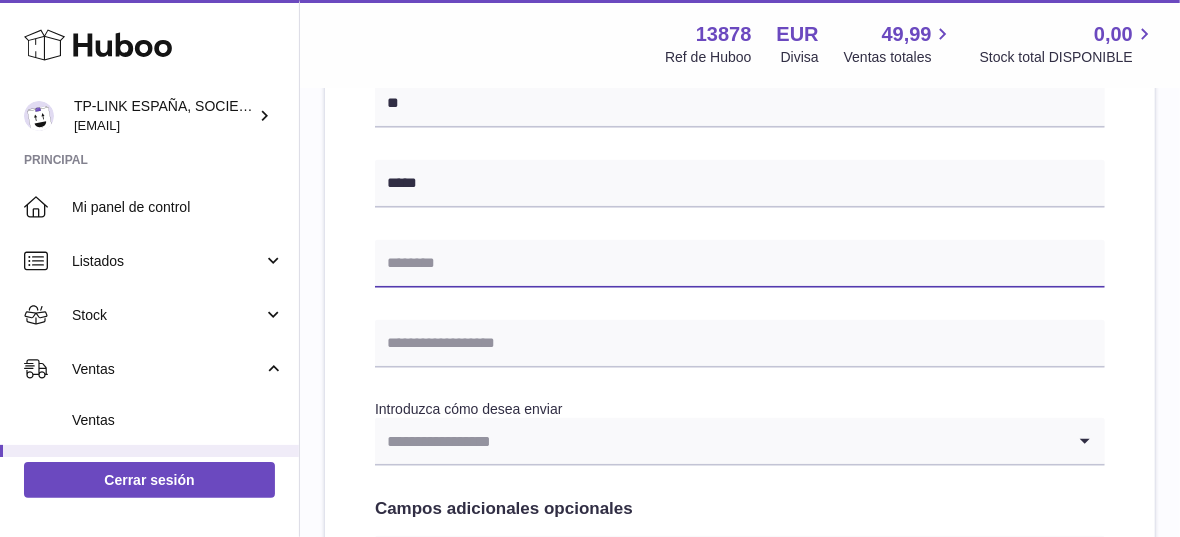 click at bounding box center [740, 264] 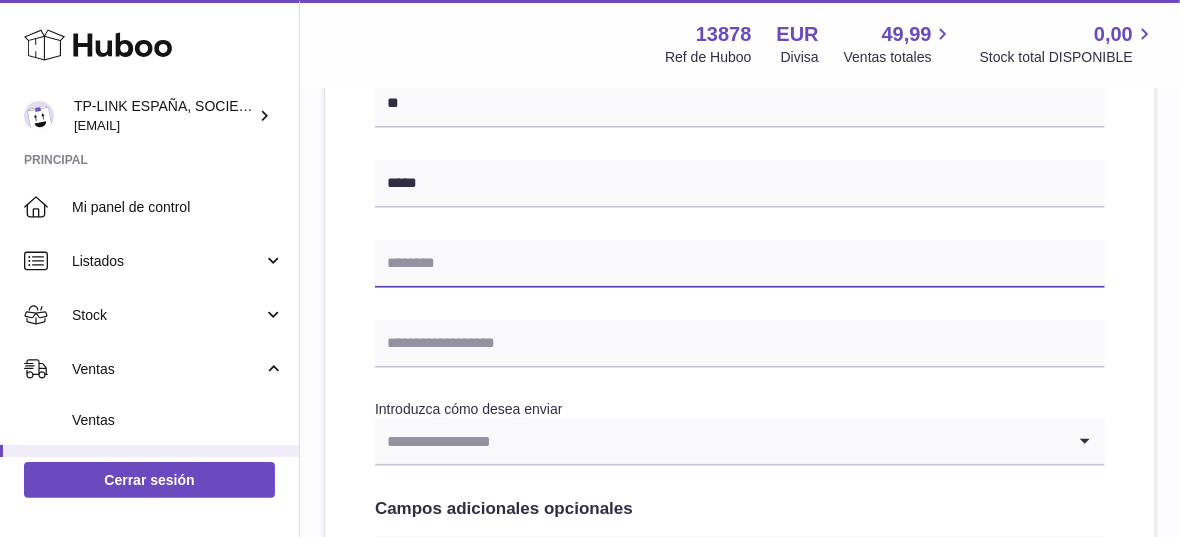 paste on "**********" 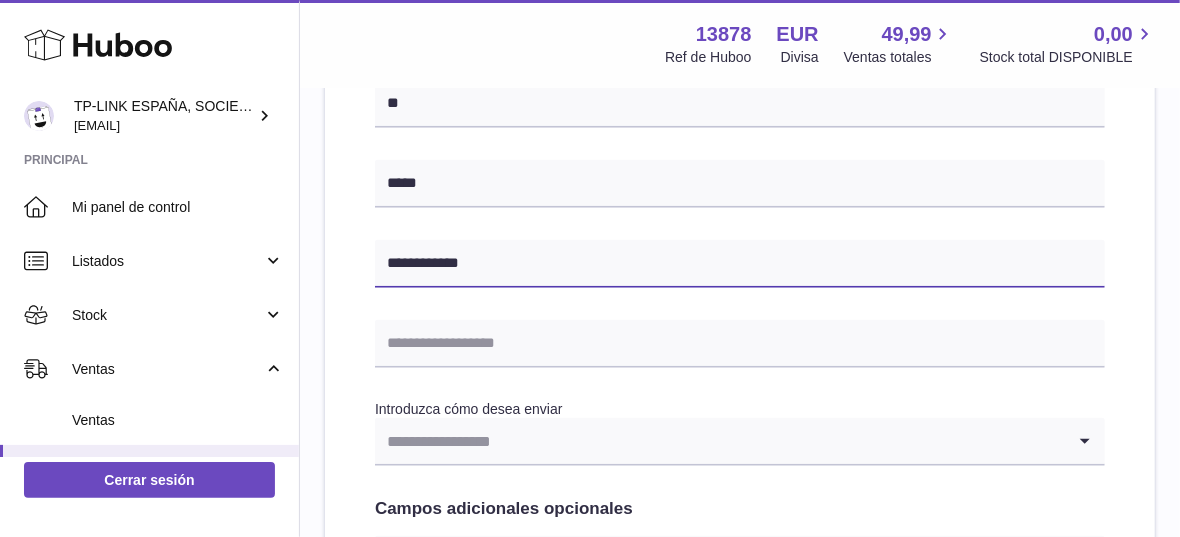 type on "**********" 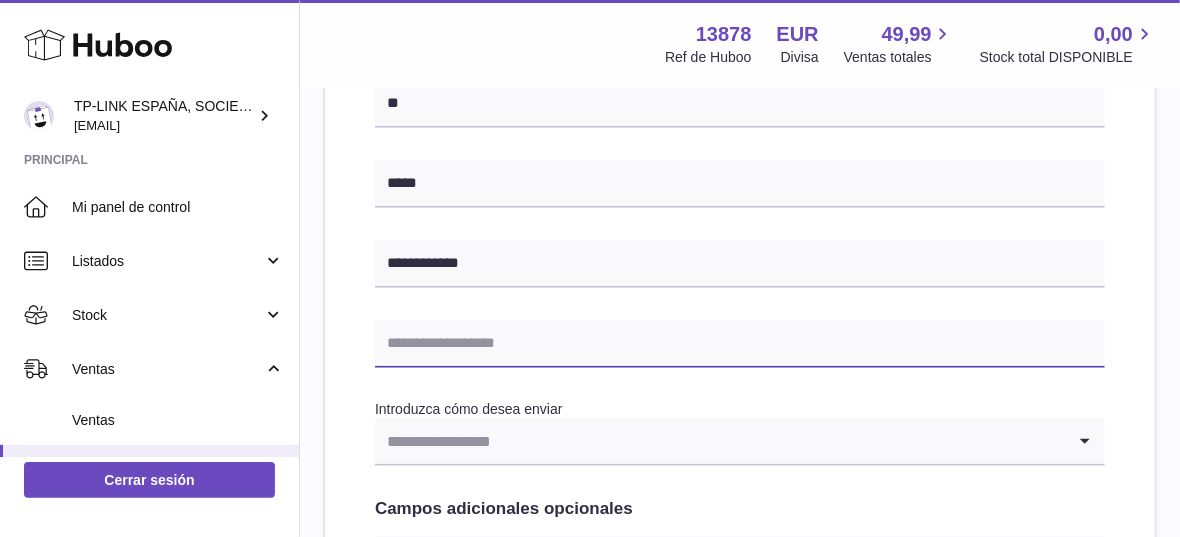 drag, startPoint x: 467, startPoint y: 348, endPoint x: 429, endPoint y: 399, distance: 63.600315 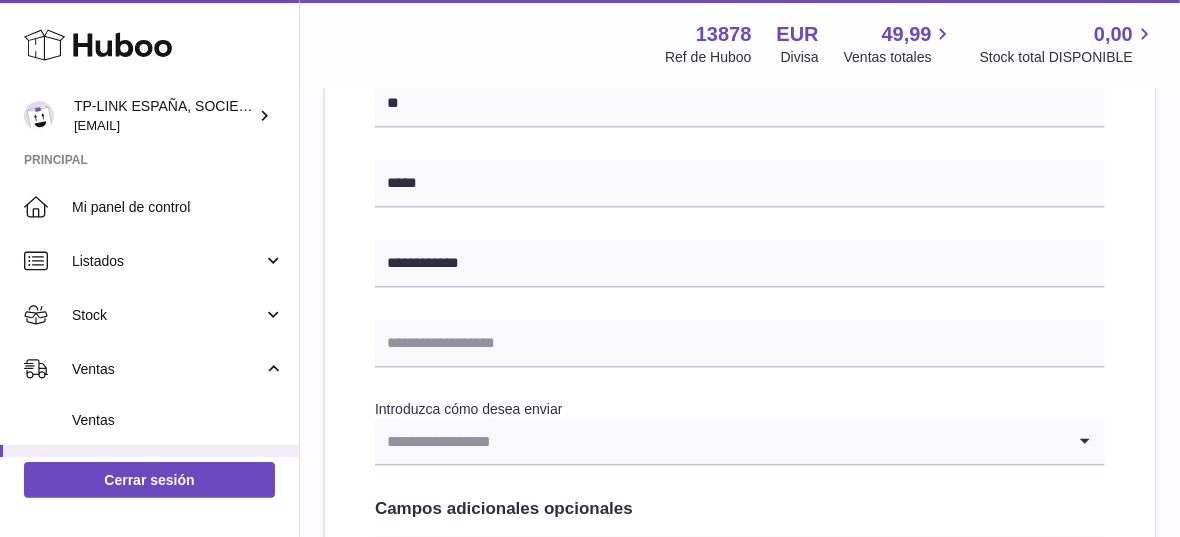 drag, startPoint x: 919, startPoint y: 293, endPoint x: 903, endPoint y: 310, distance: 23.345236 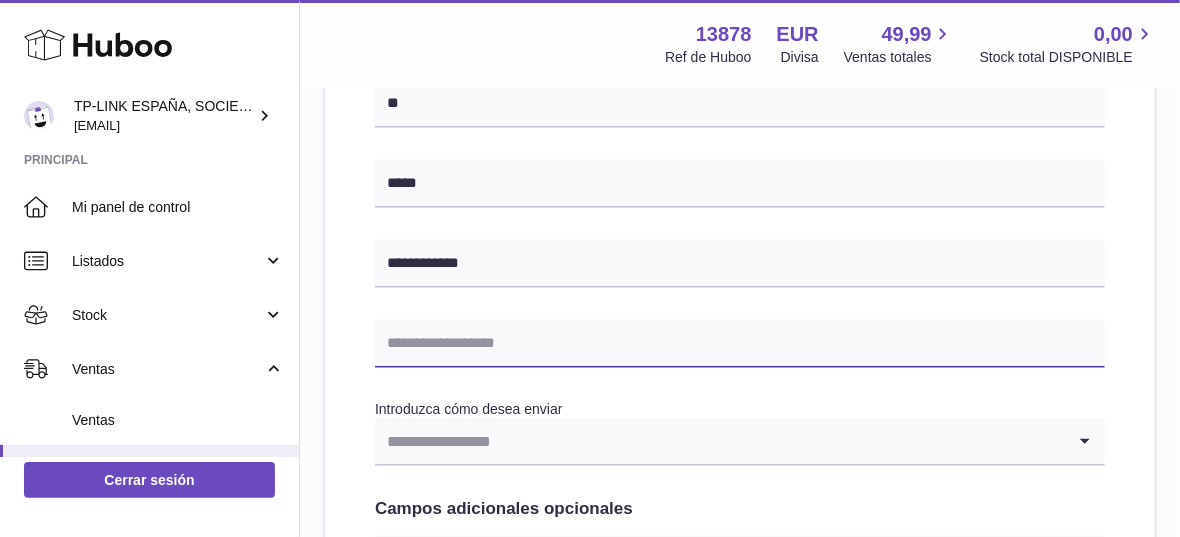 click at bounding box center (740, 344) 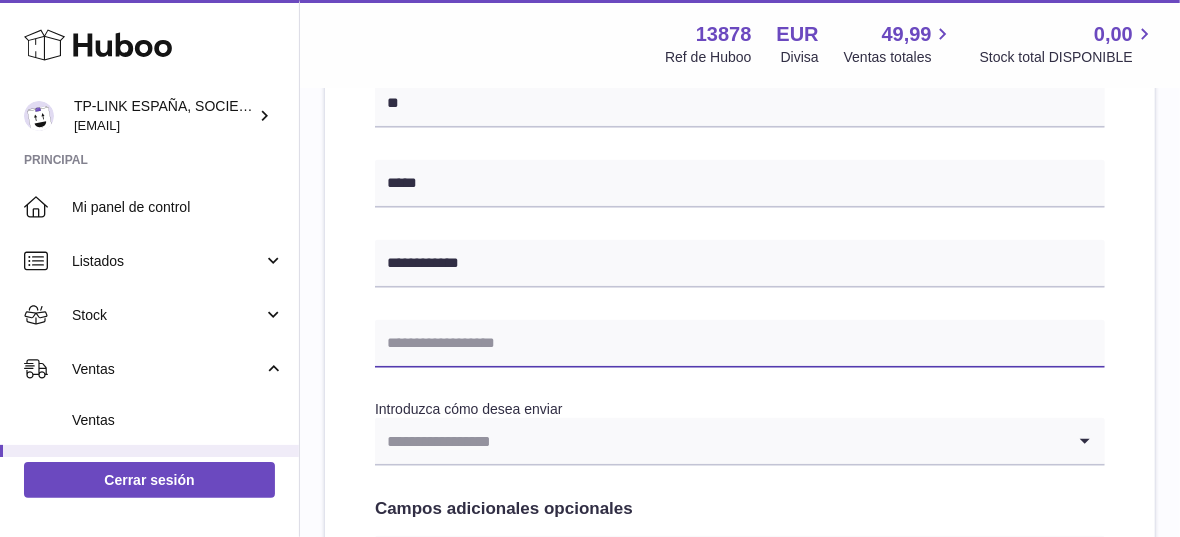 paste on "**********" 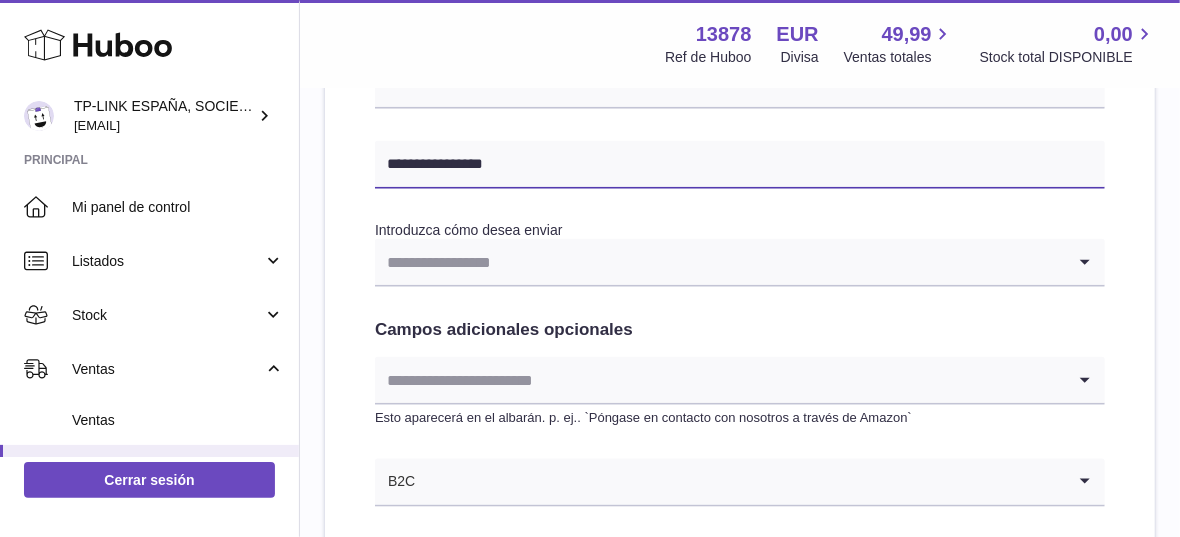 scroll, scrollTop: 1000, scrollLeft: 0, axis: vertical 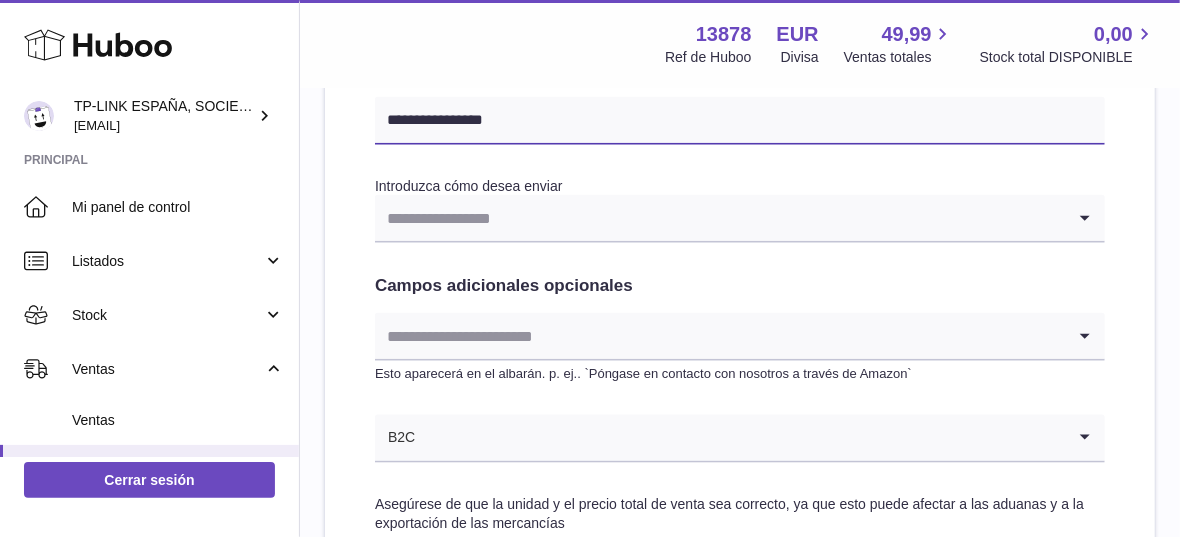 type on "**********" 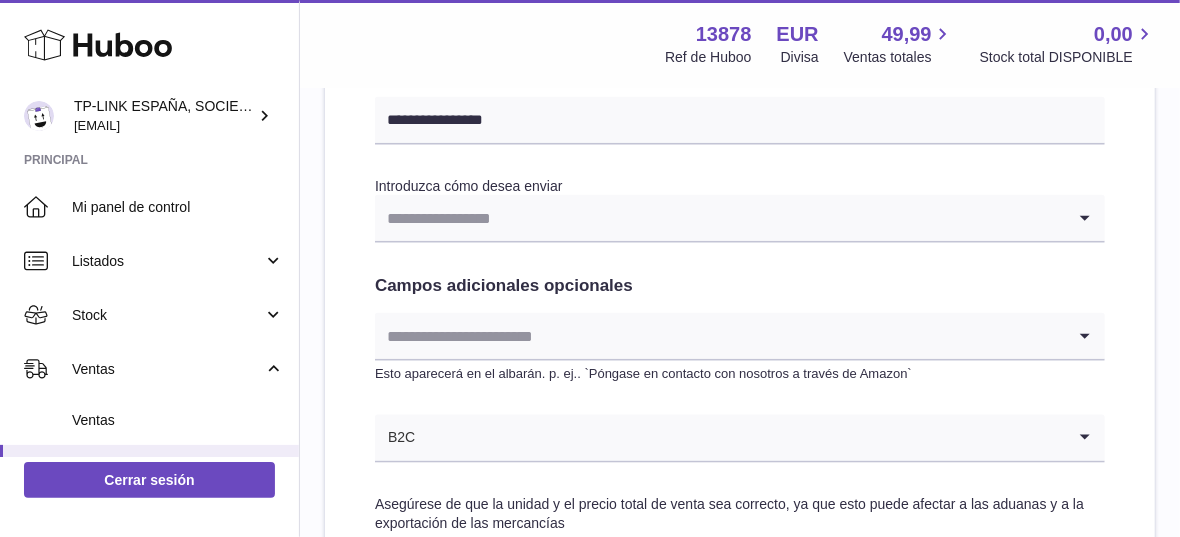 click at bounding box center (720, 218) 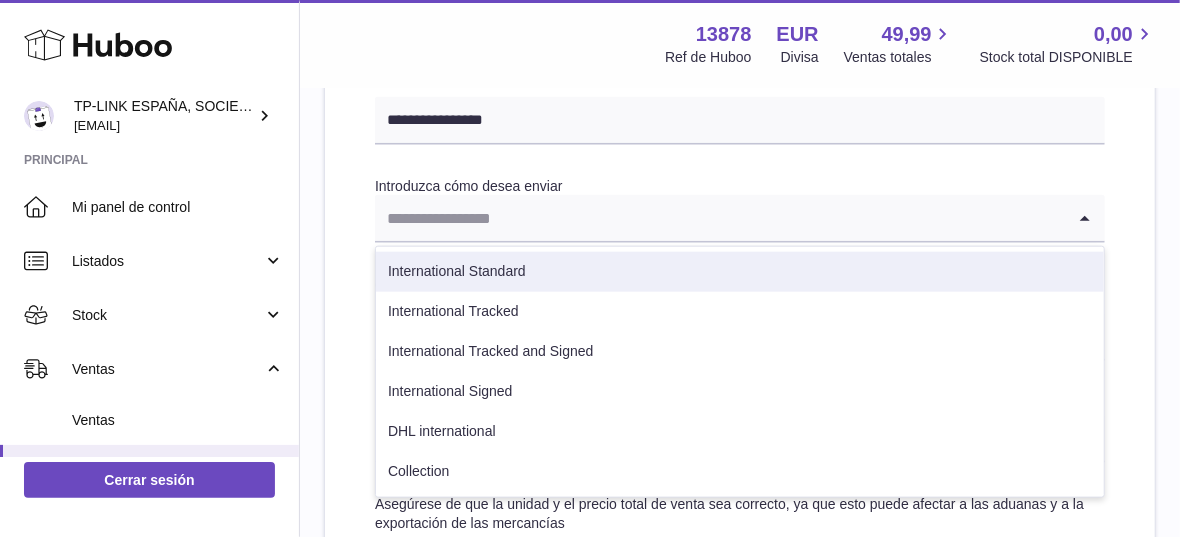 click on "Introduzca cómo desea enviar             Loading...
International Standard
International Tracked
International Tracked and Signed
International Signed
DHL international
Collection
El procesamiento de su orden requiere que se envíe a otra empresa o comerciante en vez de ser despachada directamente al consumidor. Por favor contacte a nuestro departamento de servicio al consumidor para más información sobre costos relacionados y plazos (para completar la orden), antes de continuar." at bounding box center (740, 210) 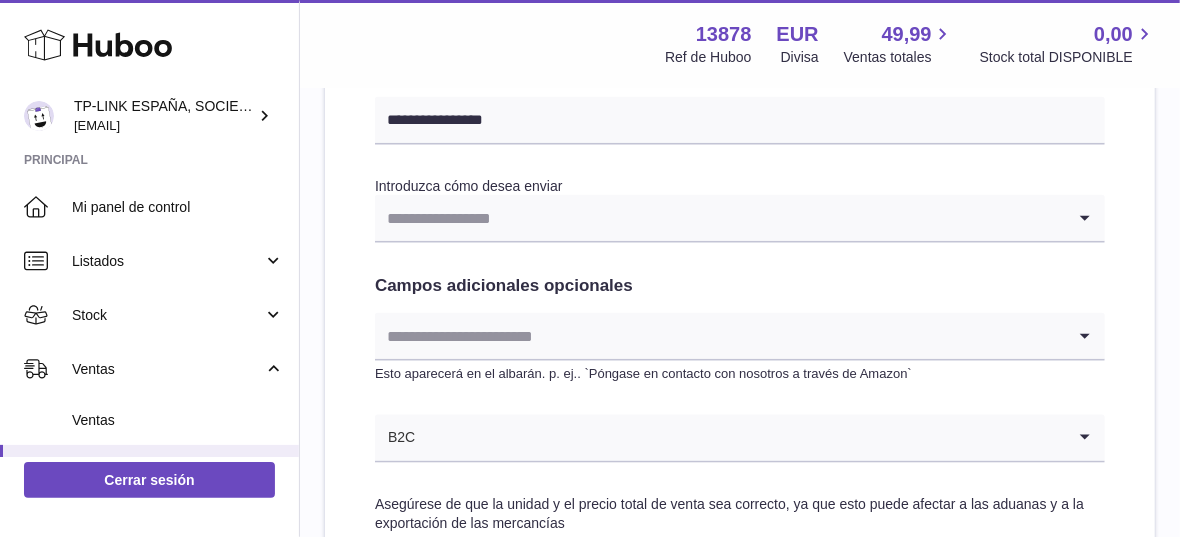 scroll, scrollTop: 1111, scrollLeft: 0, axis: vertical 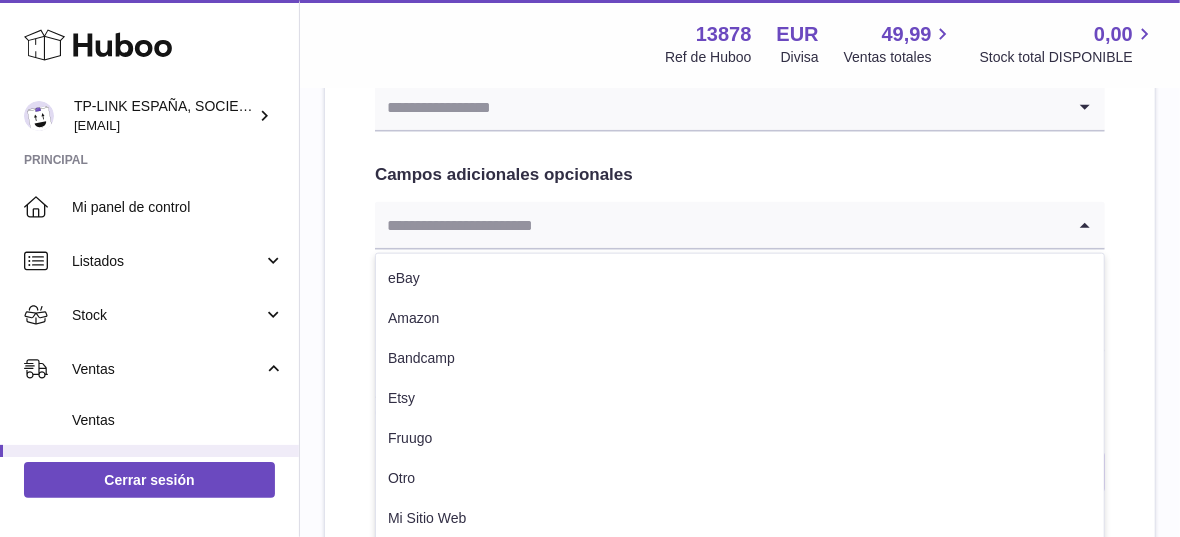 click at bounding box center (720, 225) 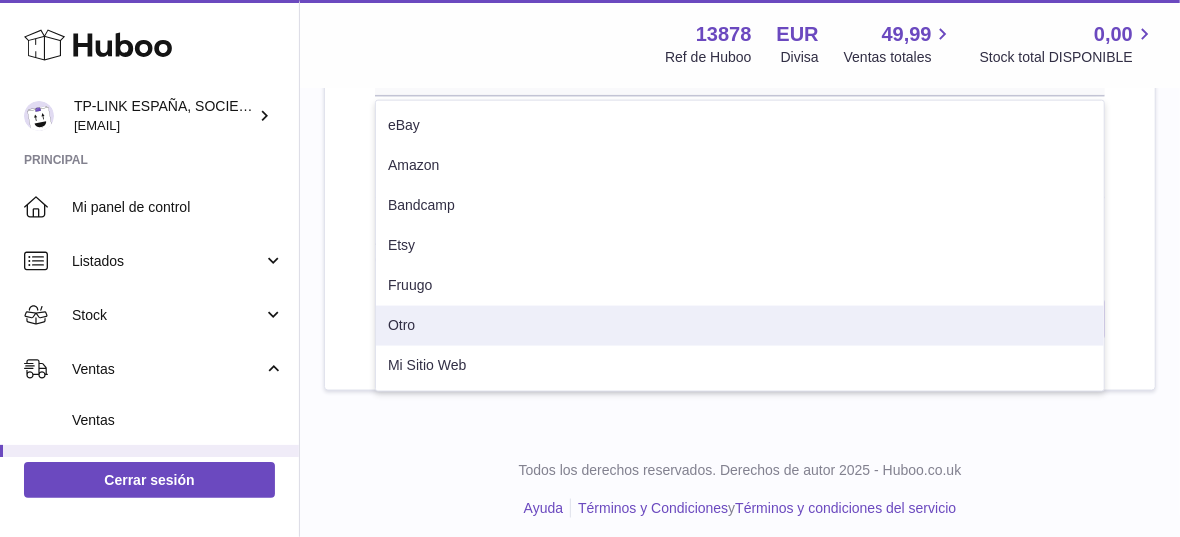 scroll, scrollTop: 1273, scrollLeft: 0, axis: vertical 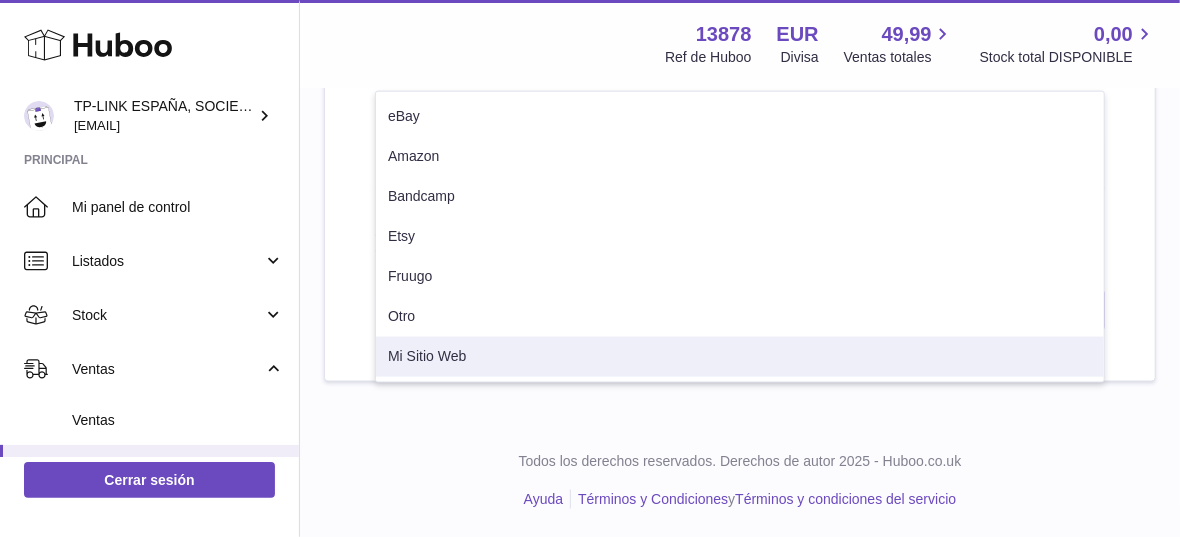 click on "Mi Sitio Web" at bounding box center [740, 357] 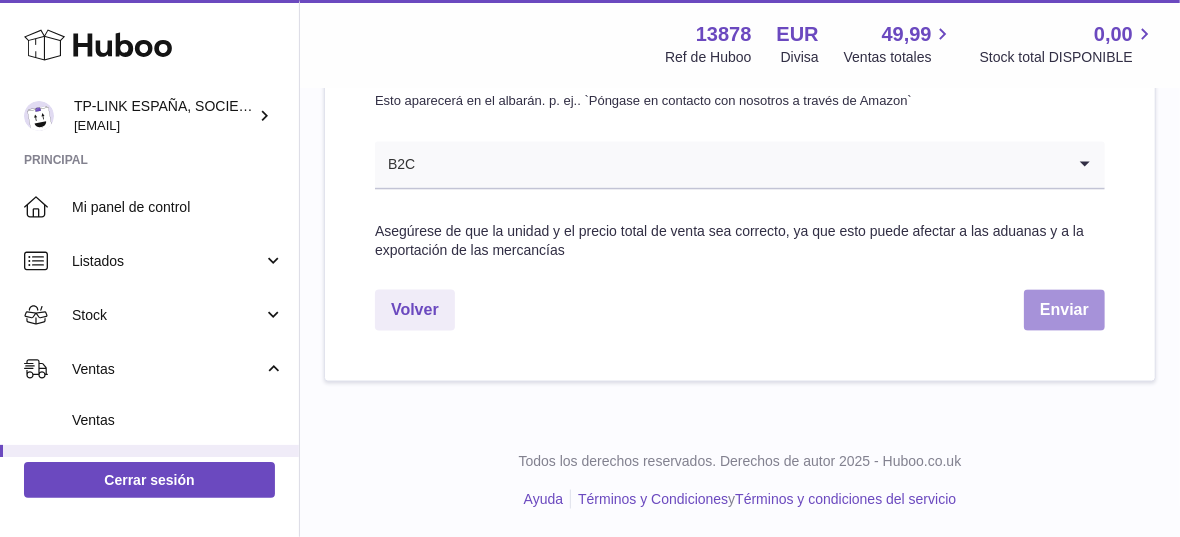 click on "Enviar" at bounding box center [1064, 310] 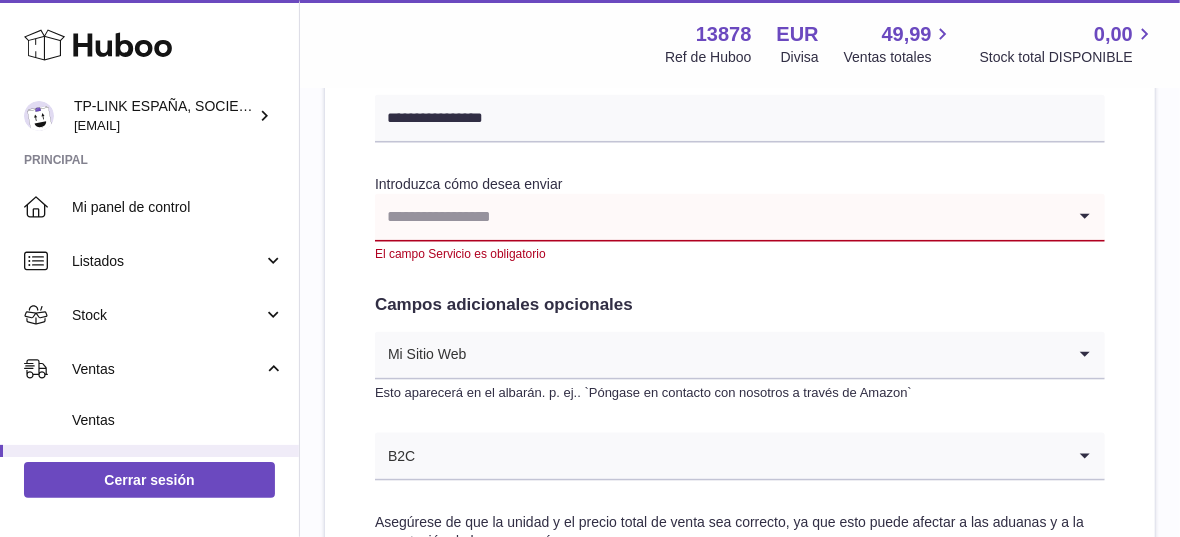 scroll, scrollTop: 980, scrollLeft: 0, axis: vertical 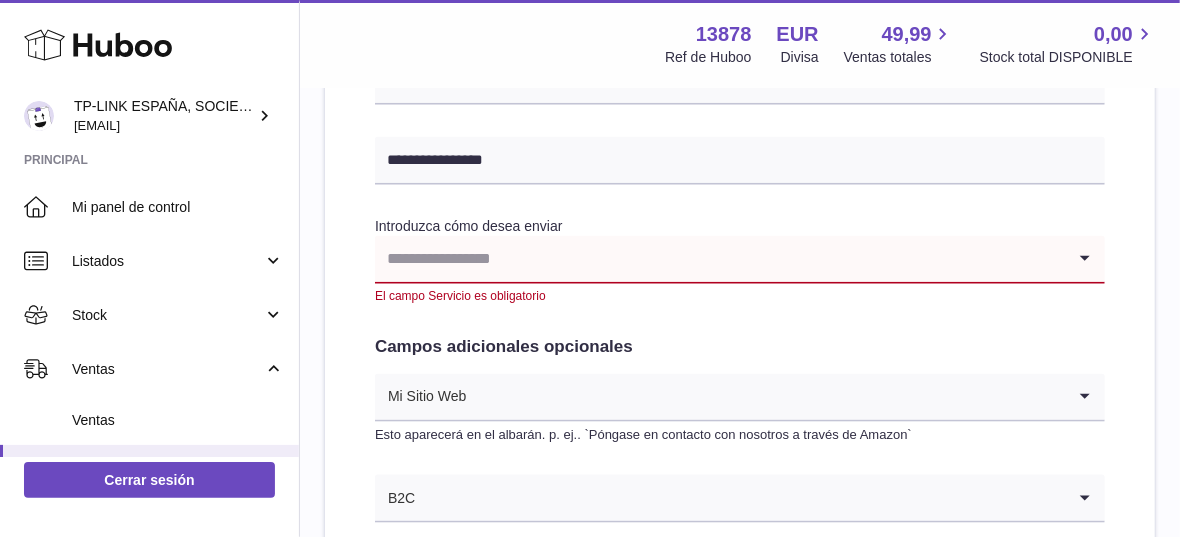 click at bounding box center (720, 259) 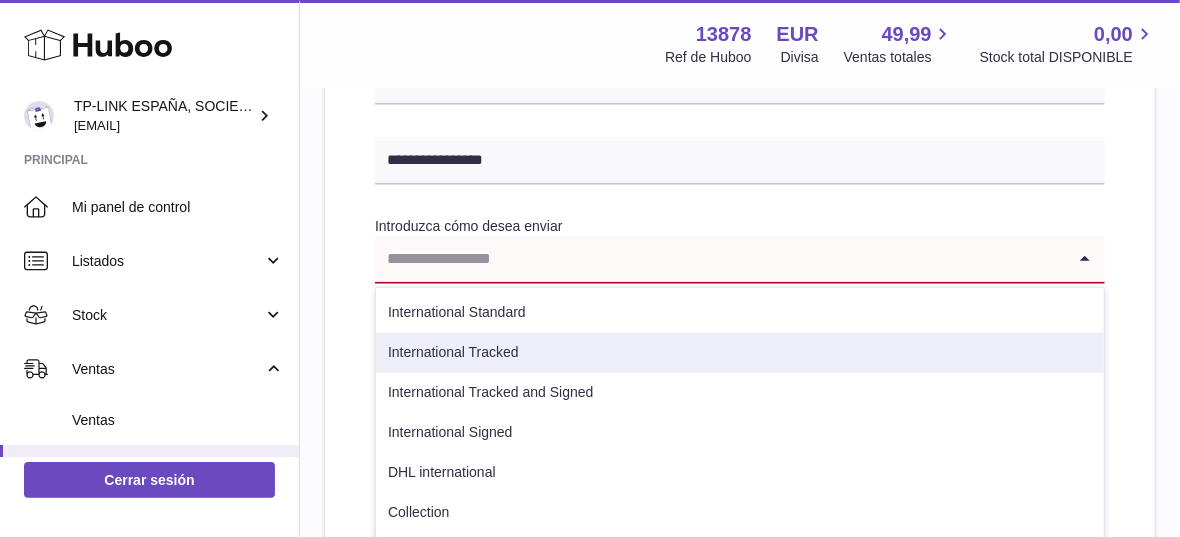 click on "International Tracked" at bounding box center [740, 353] 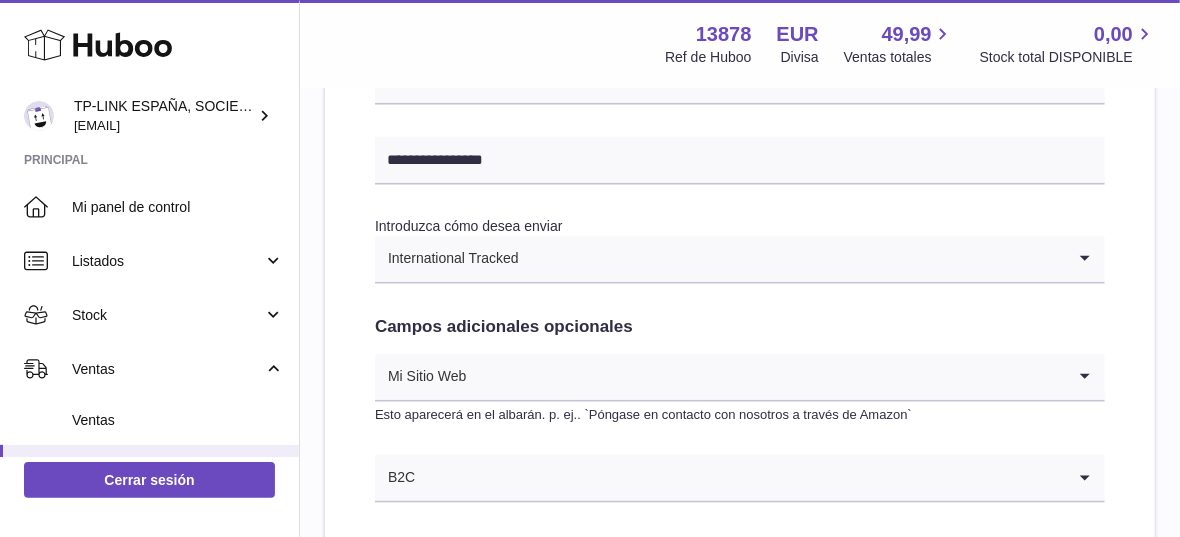 scroll, scrollTop: 1293, scrollLeft: 0, axis: vertical 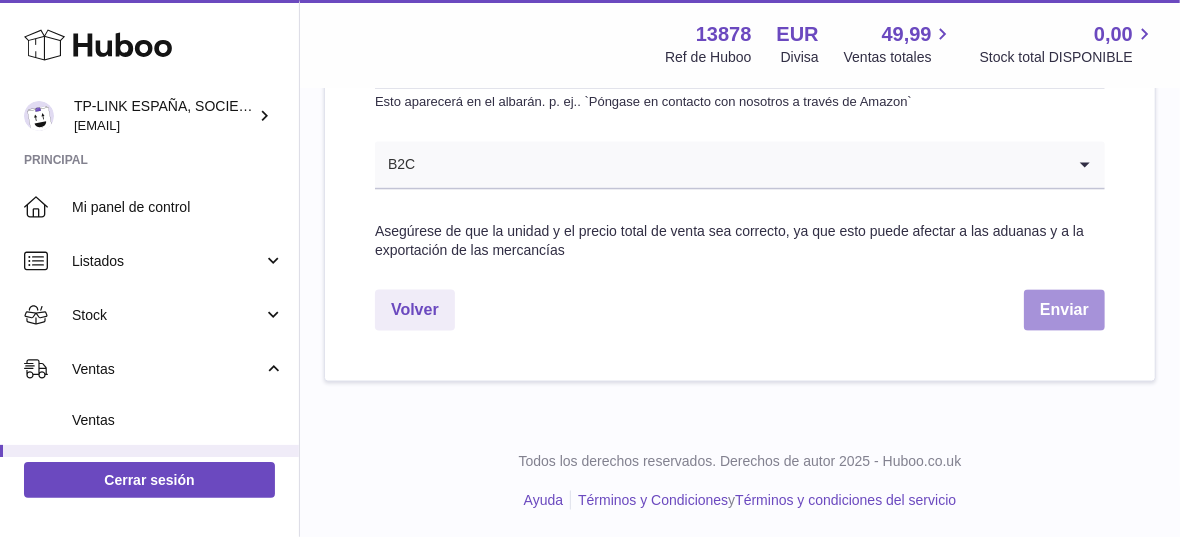 click on "Enviar" at bounding box center [1064, 310] 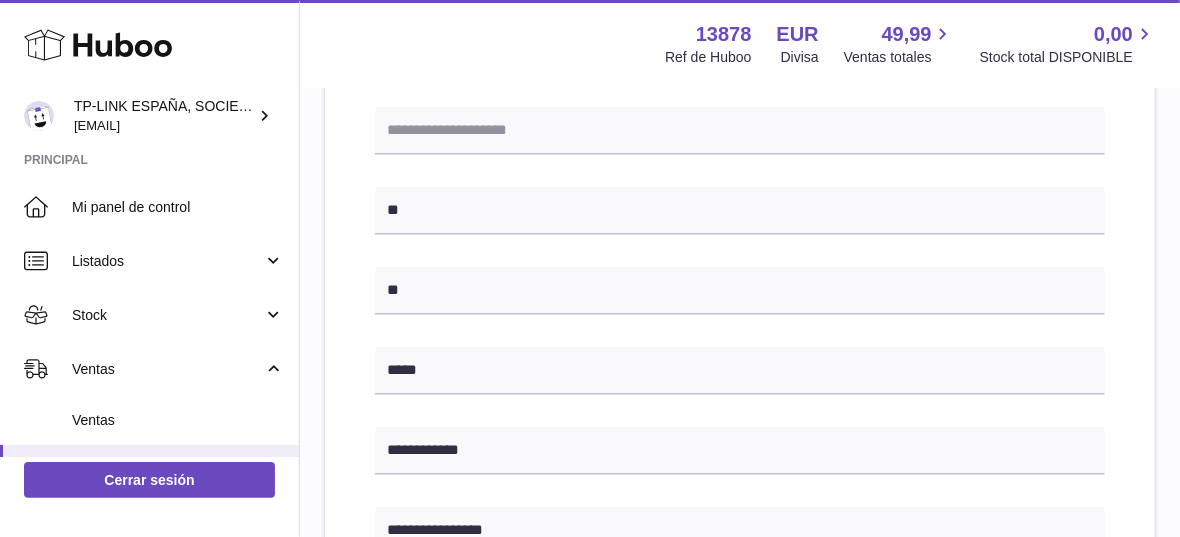 scroll, scrollTop: 293, scrollLeft: 0, axis: vertical 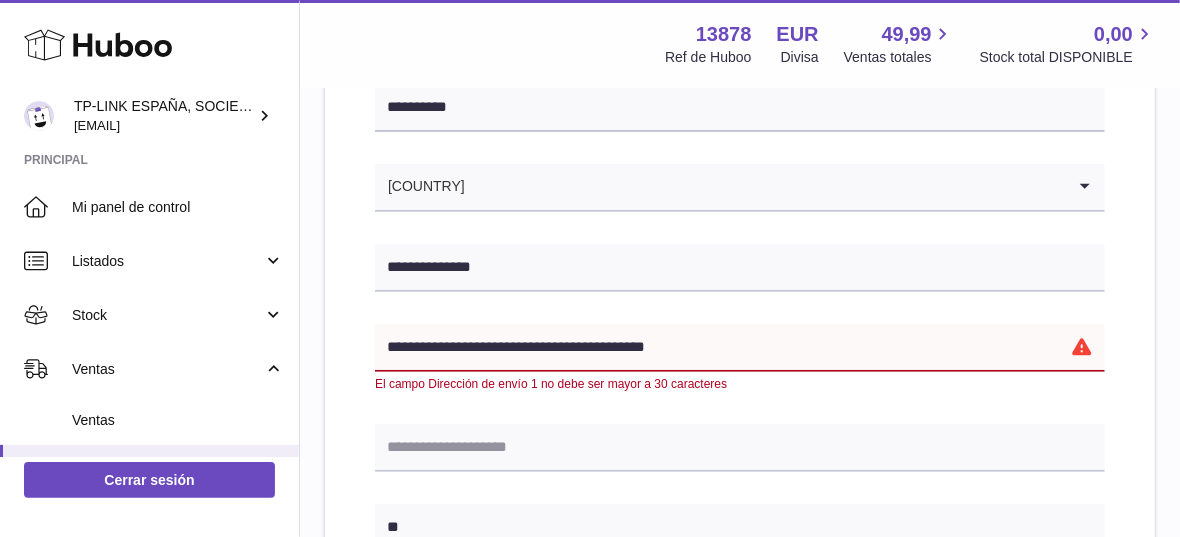 drag, startPoint x: 772, startPoint y: 348, endPoint x: 561, endPoint y: 345, distance: 211.02133 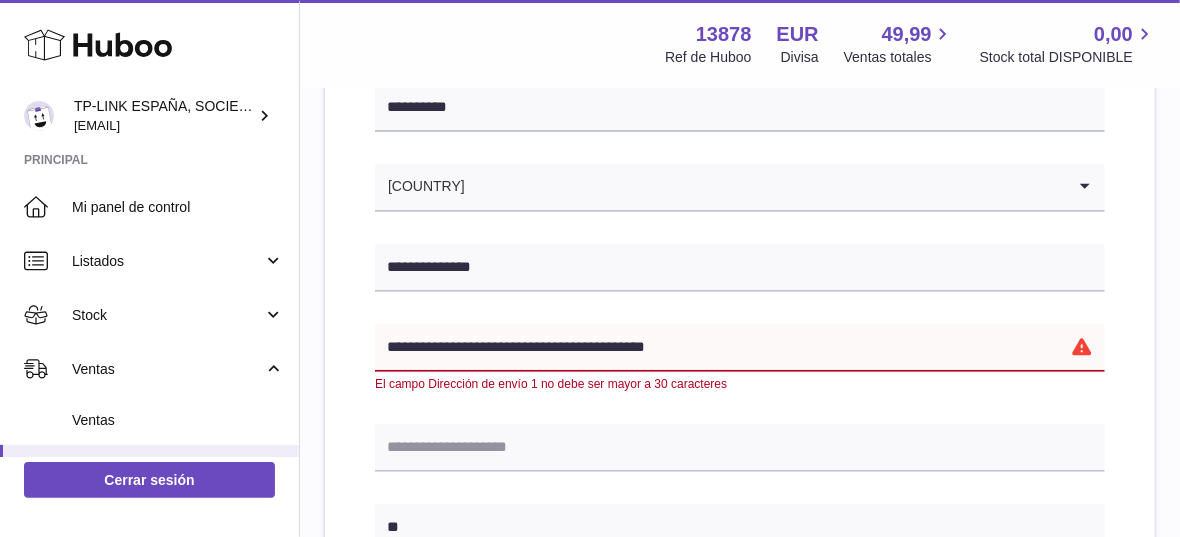 click on "**********" at bounding box center [740, 348] 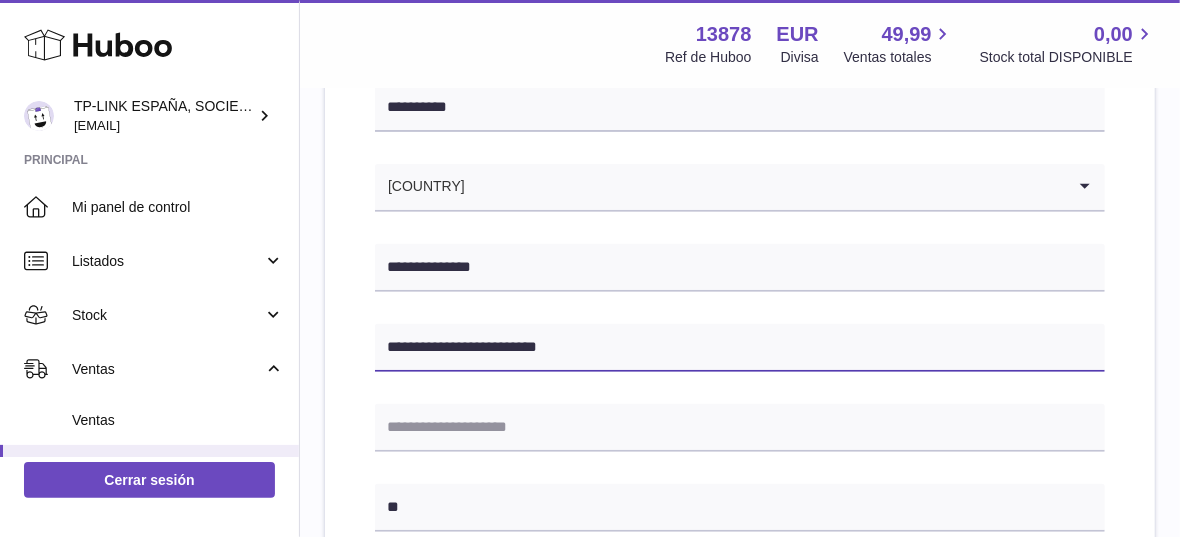 type on "**********" 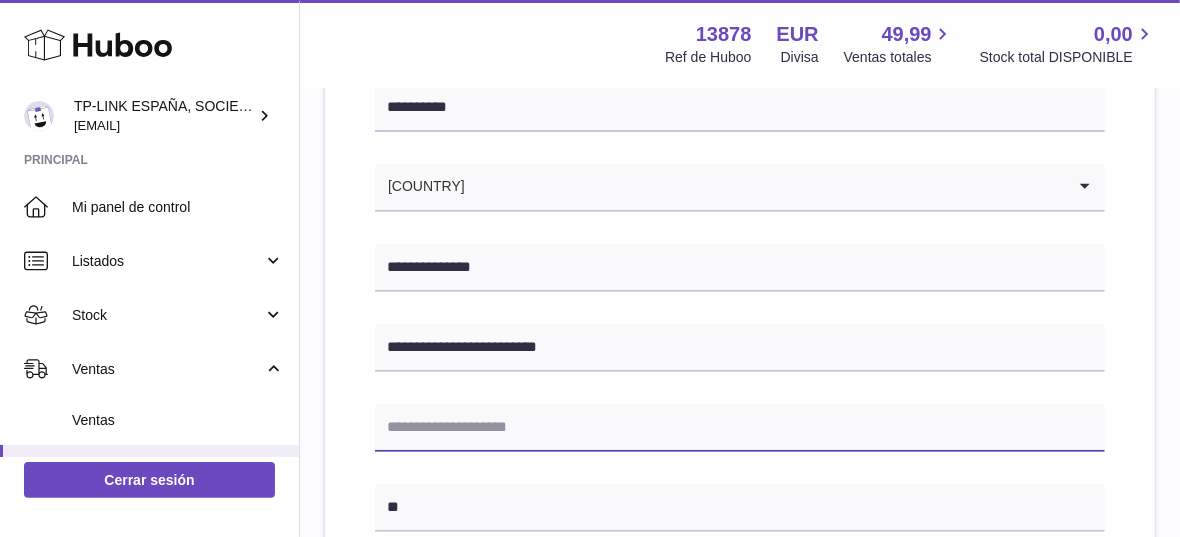 click at bounding box center (740, 428) 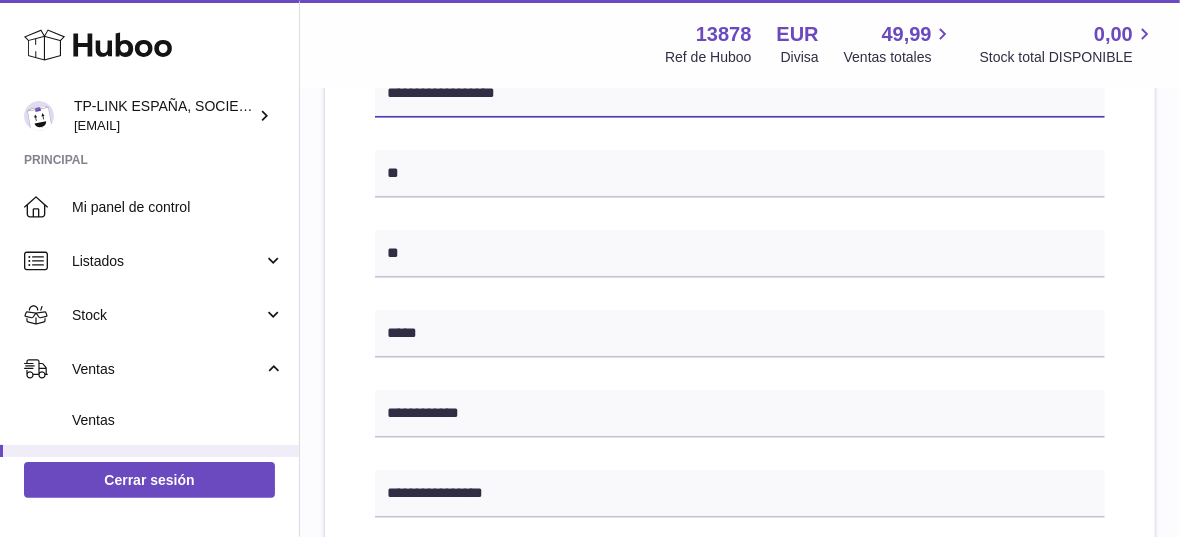 scroll, scrollTop: 0, scrollLeft: 0, axis: both 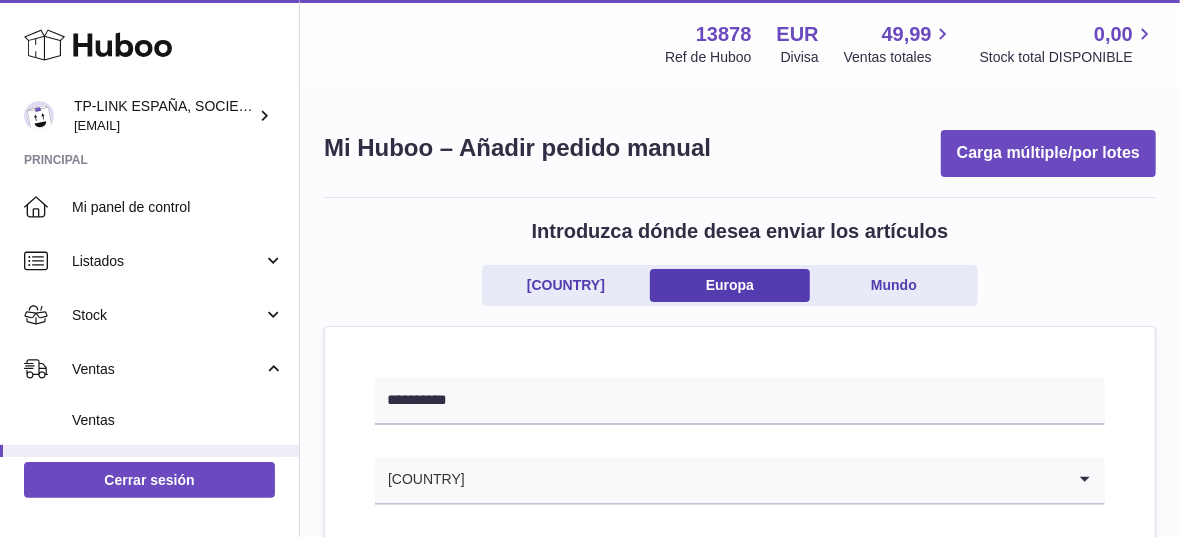 type on "**********" 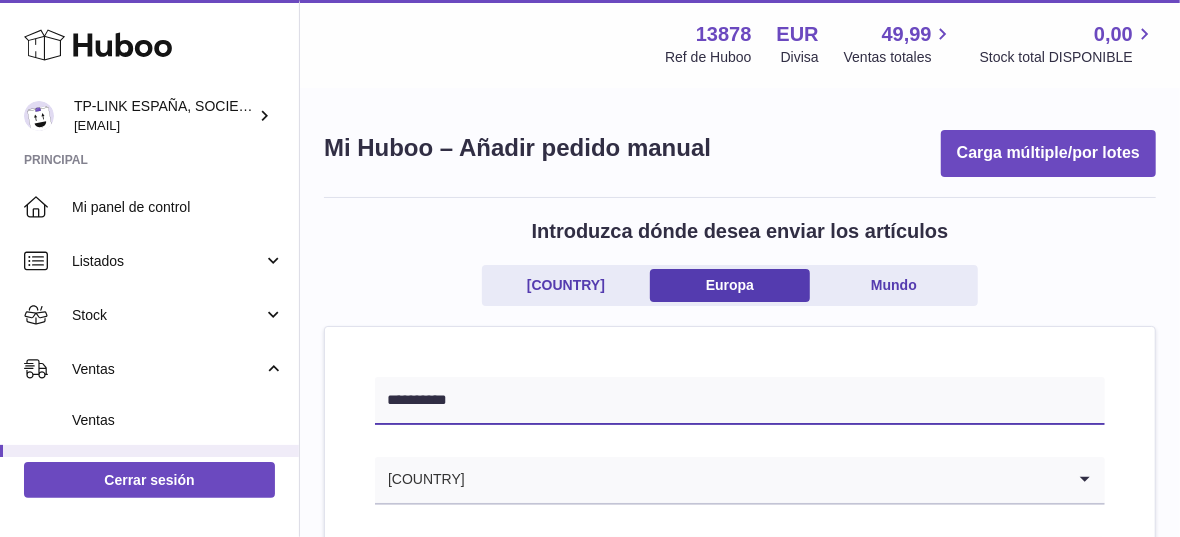 drag, startPoint x: 478, startPoint y: 405, endPoint x: 349, endPoint y: 398, distance: 129.18979 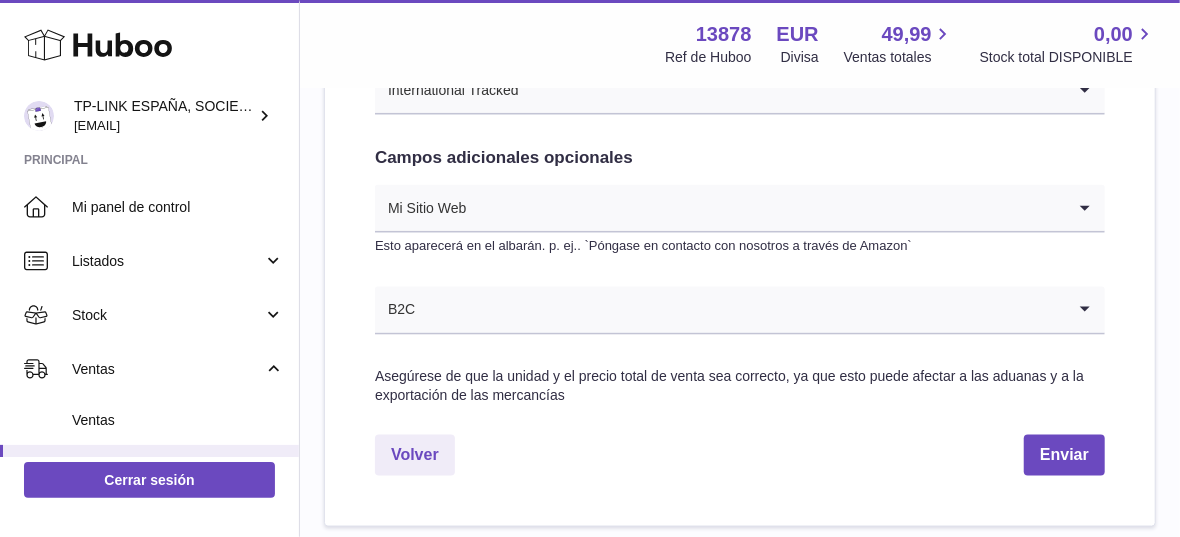 scroll, scrollTop: 1273, scrollLeft: 0, axis: vertical 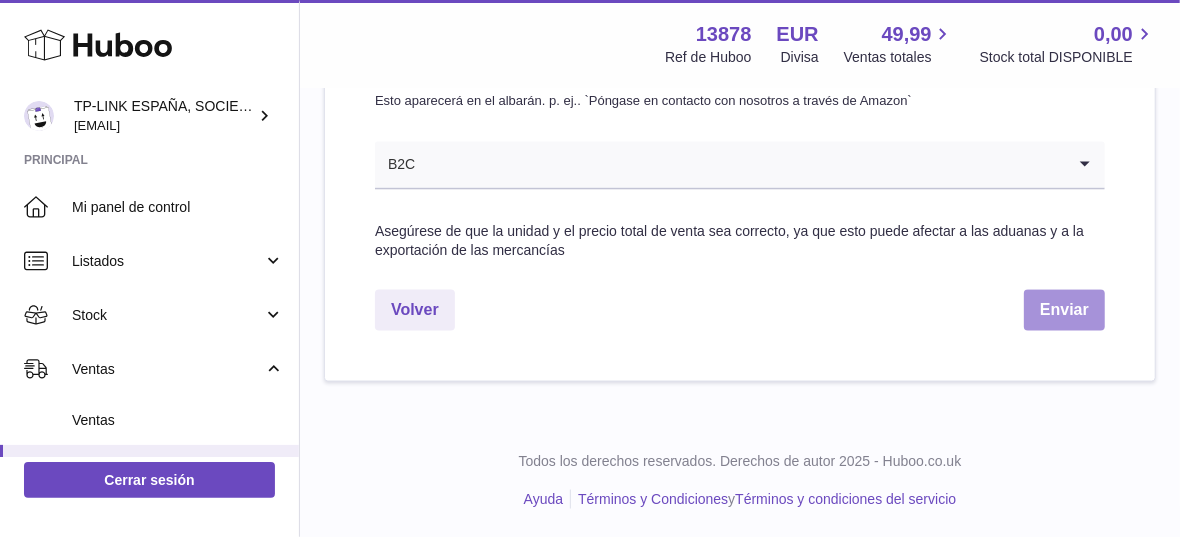 click on "Enviar" at bounding box center (1064, 310) 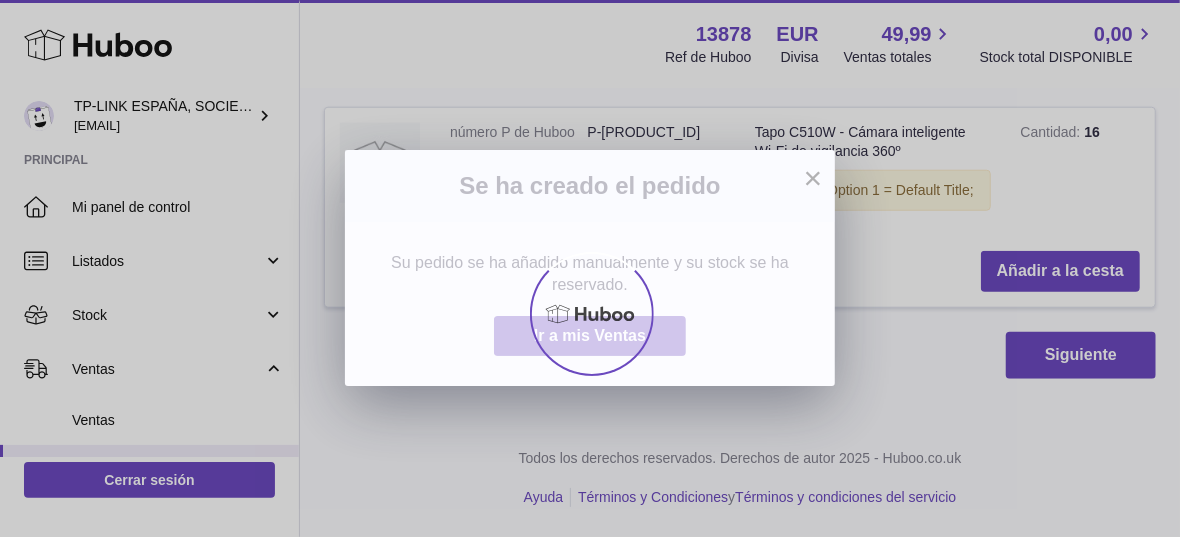 scroll, scrollTop: 0, scrollLeft: 0, axis: both 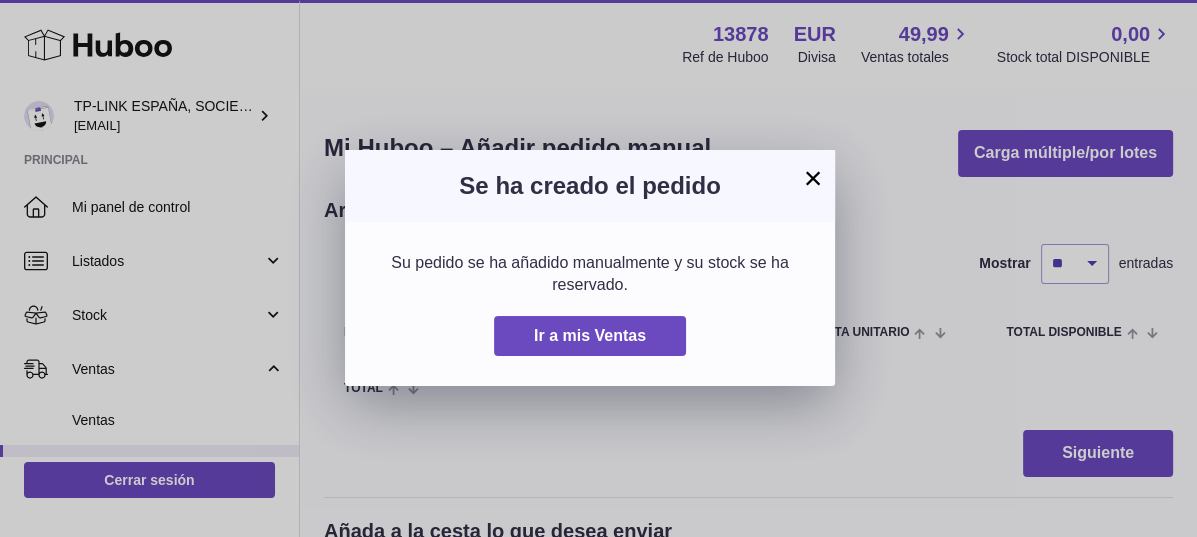 click on "×" at bounding box center (813, 178) 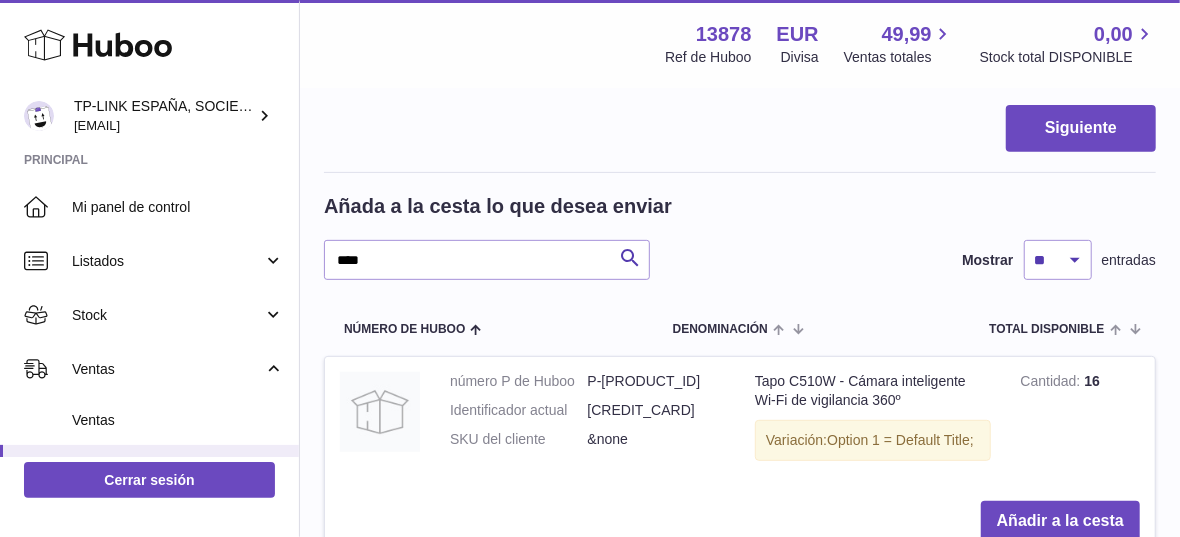 scroll, scrollTop: 333, scrollLeft: 0, axis: vertical 